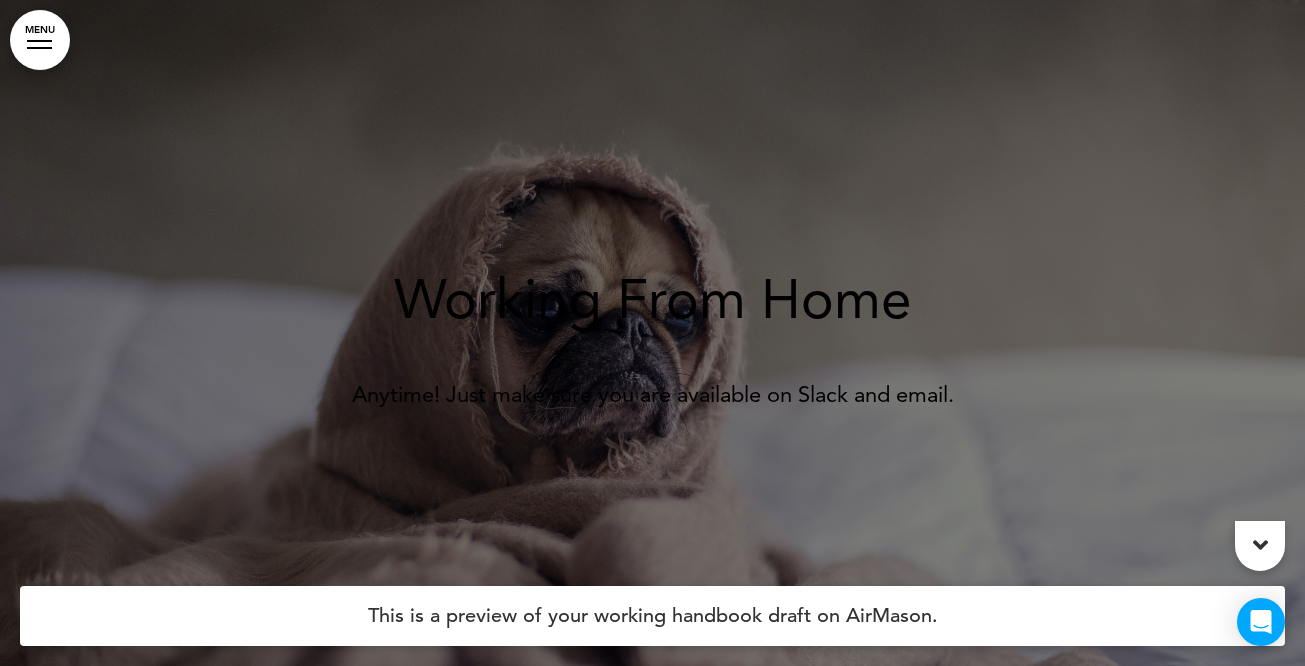 scroll, scrollTop: 0, scrollLeft: 0, axis: both 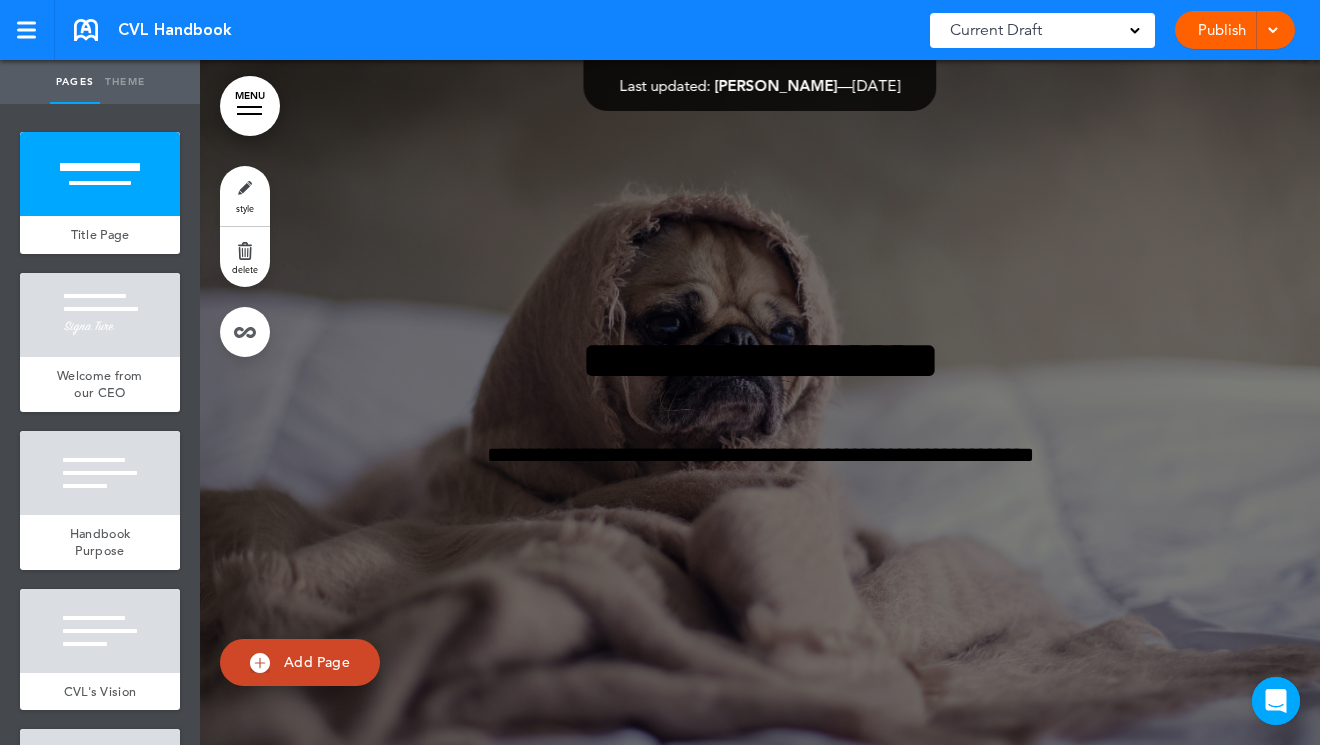 click on "MENU" at bounding box center [250, 106] 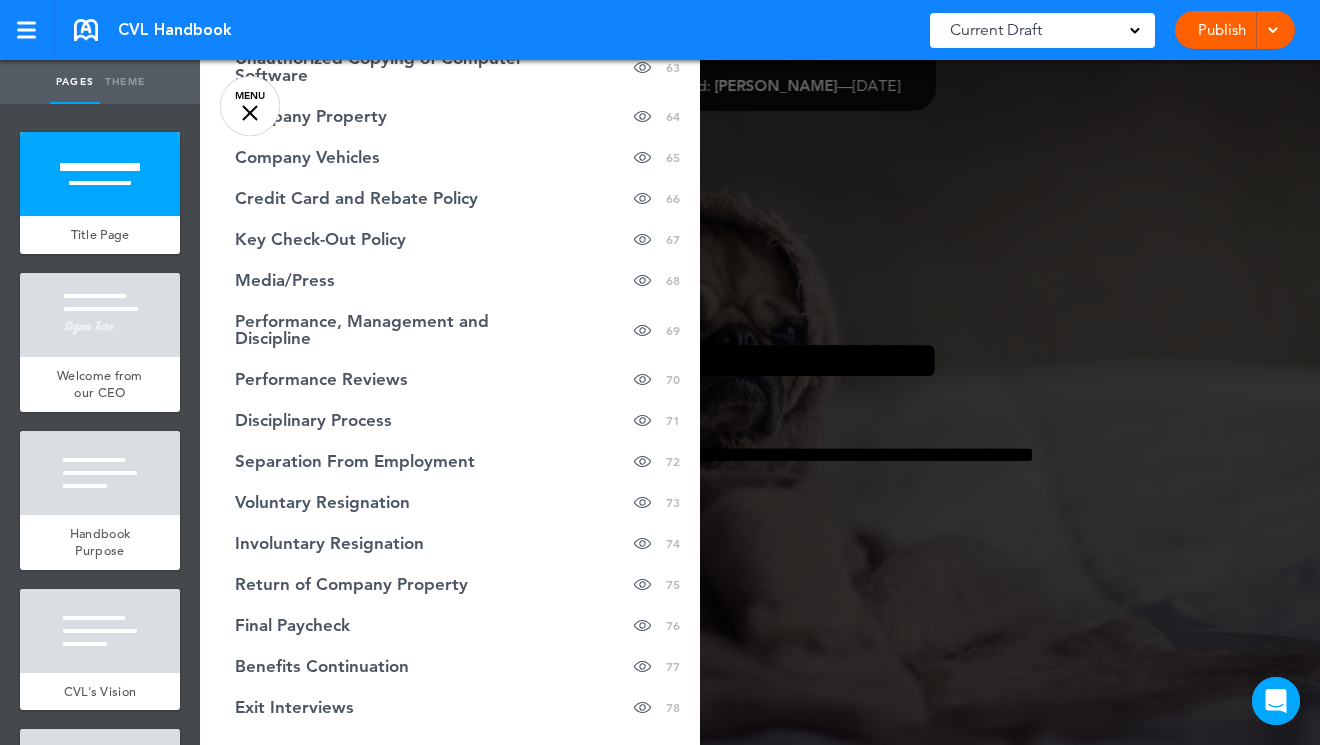 scroll, scrollTop: 2689, scrollLeft: 0, axis: vertical 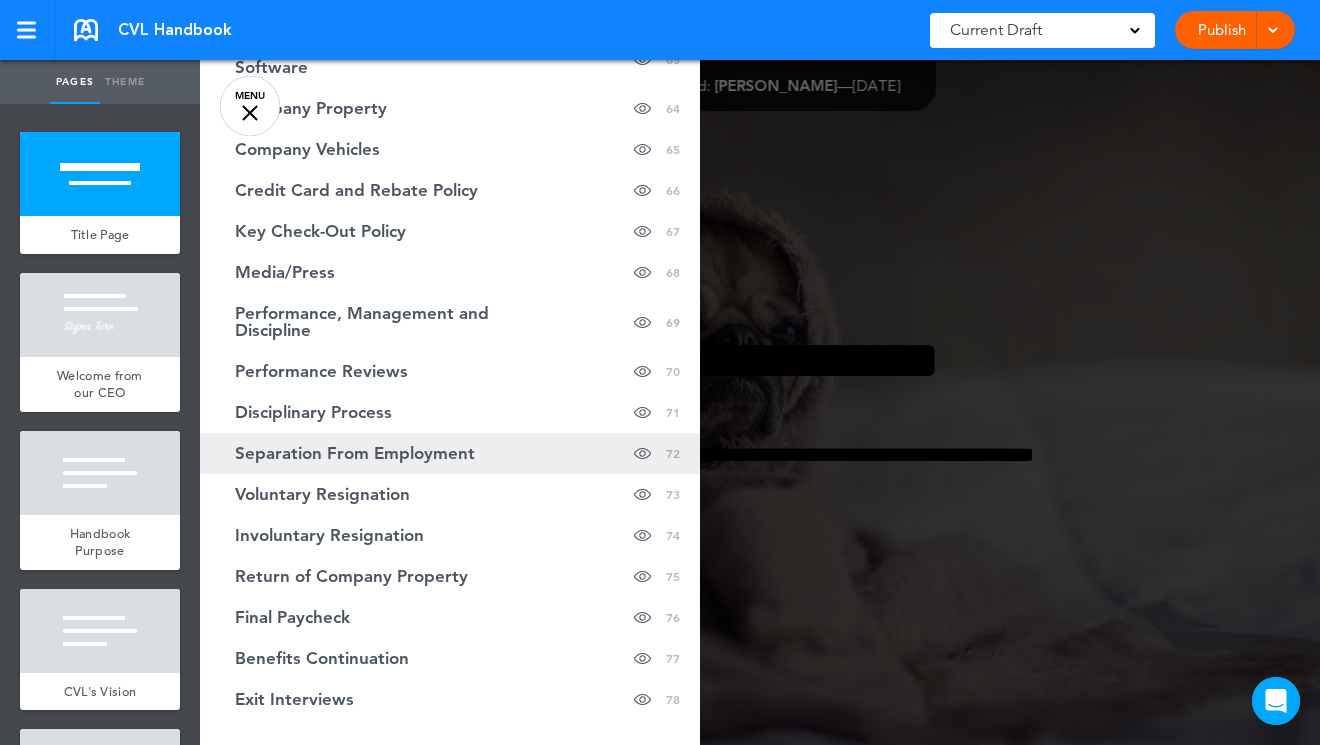 click on "Separation From Employment" at bounding box center (355, 453) 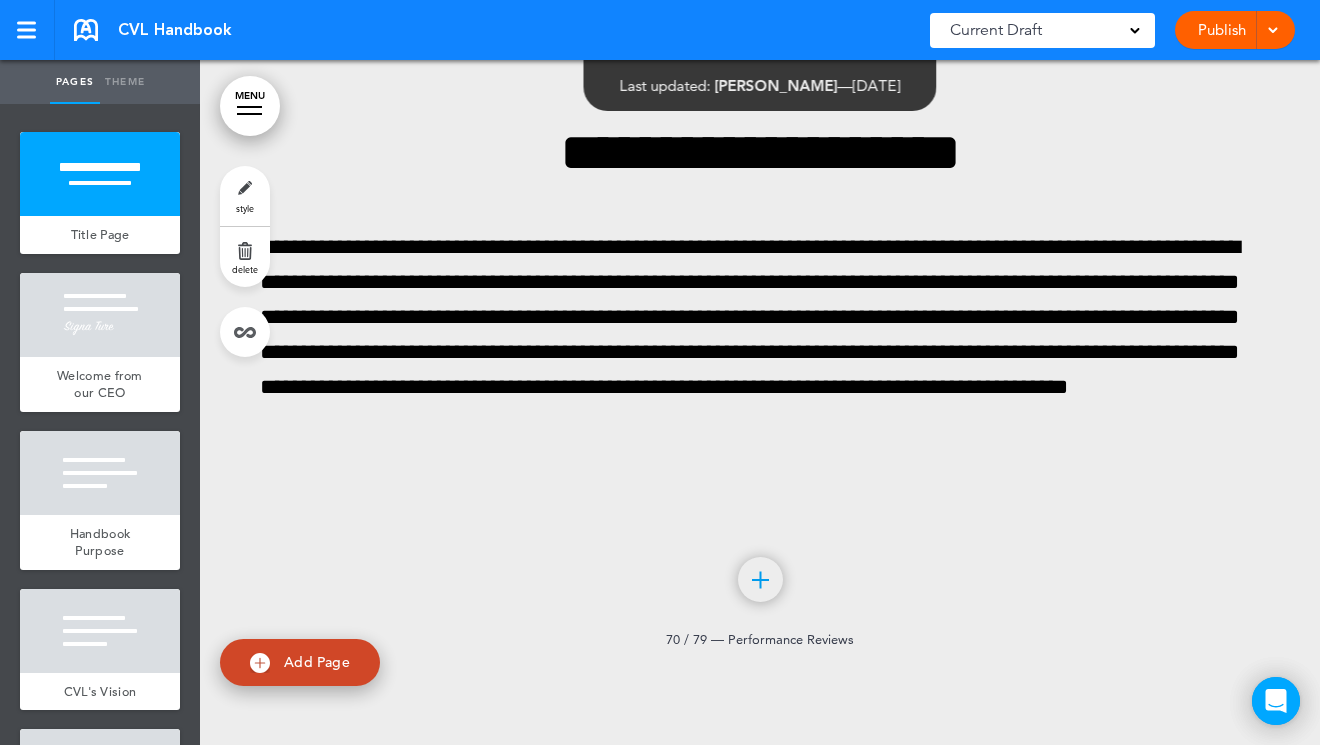 scroll, scrollTop: 77830, scrollLeft: 0, axis: vertical 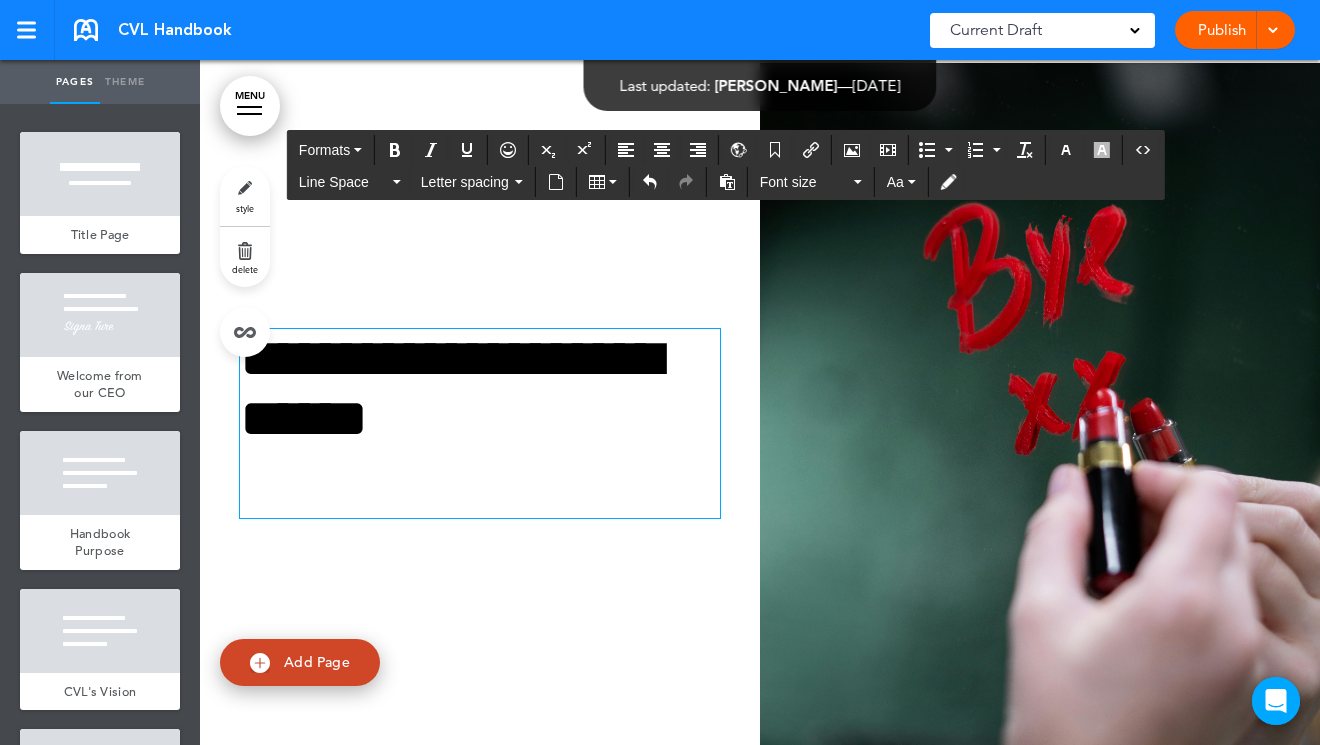 click on "**********" at bounding box center (480, 396) 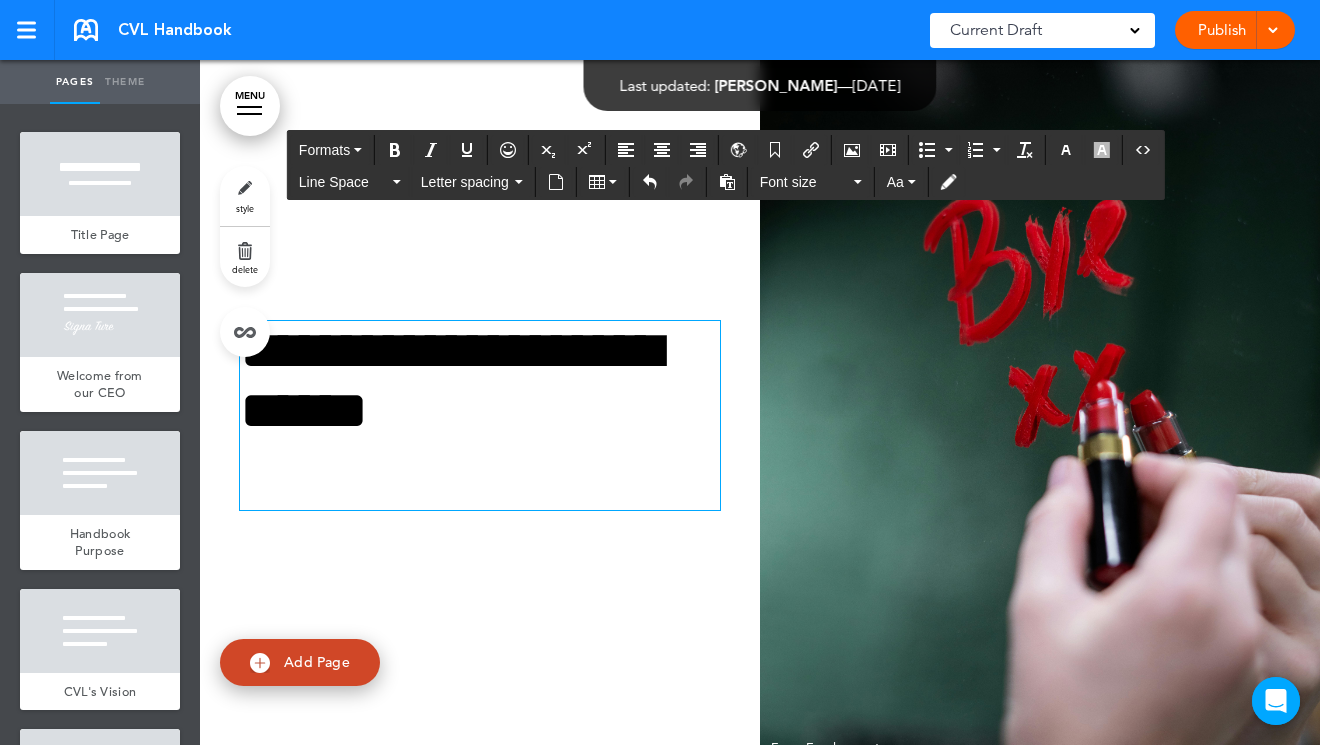 scroll, scrollTop: 77793, scrollLeft: 0, axis: vertical 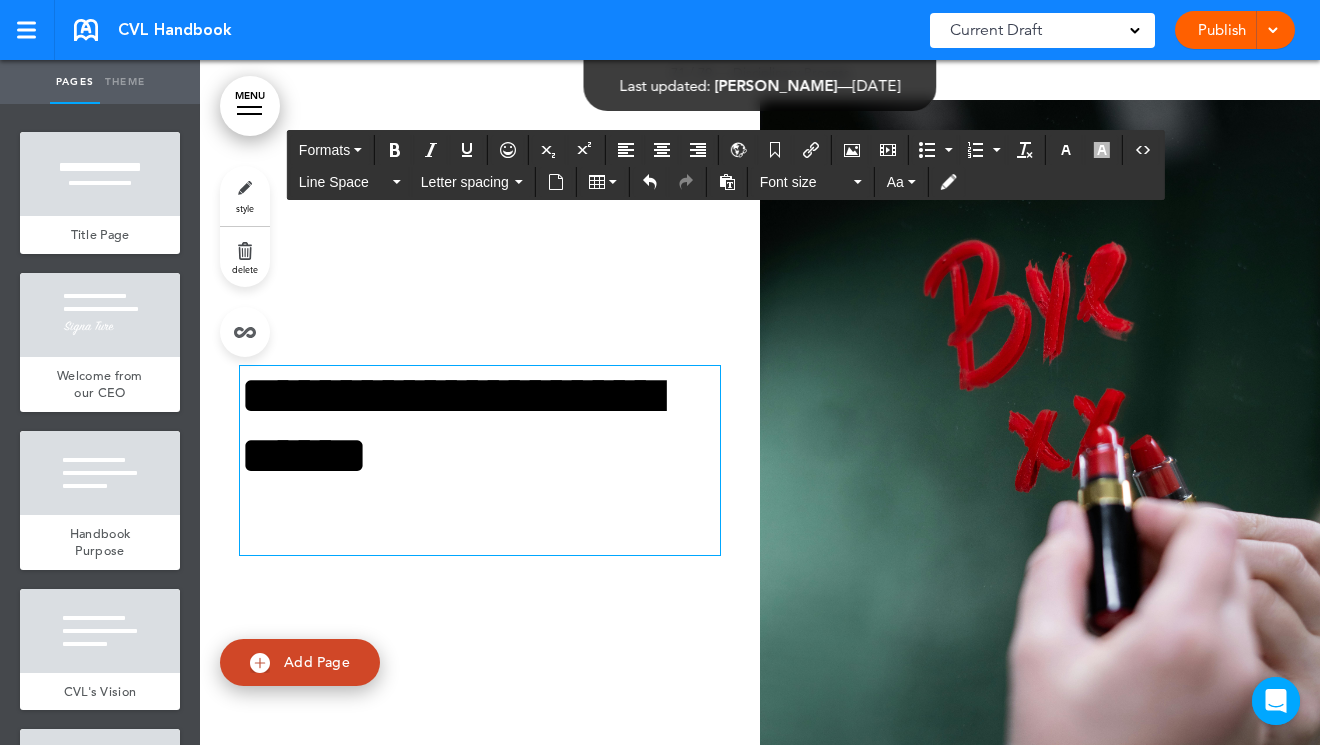 click on "**********" at bounding box center (480, 433) 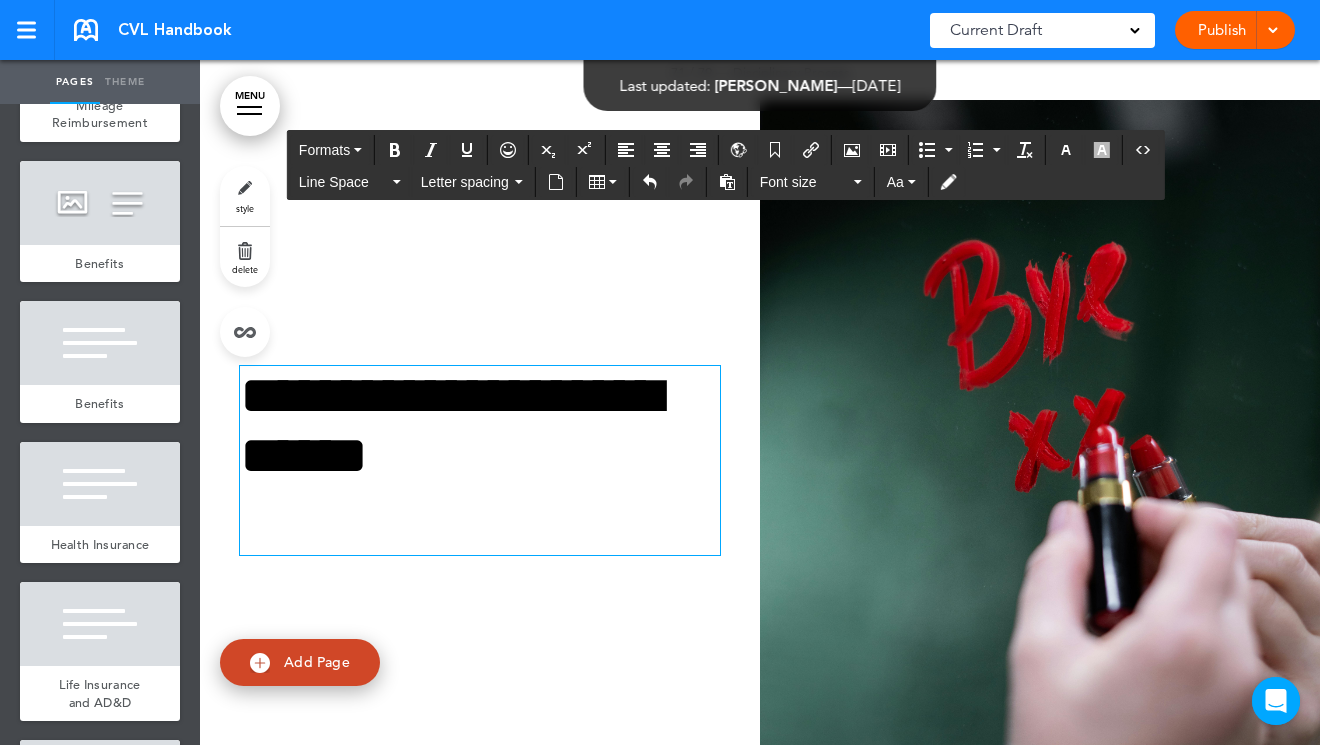 scroll, scrollTop: 4622, scrollLeft: 0, axis: vertical 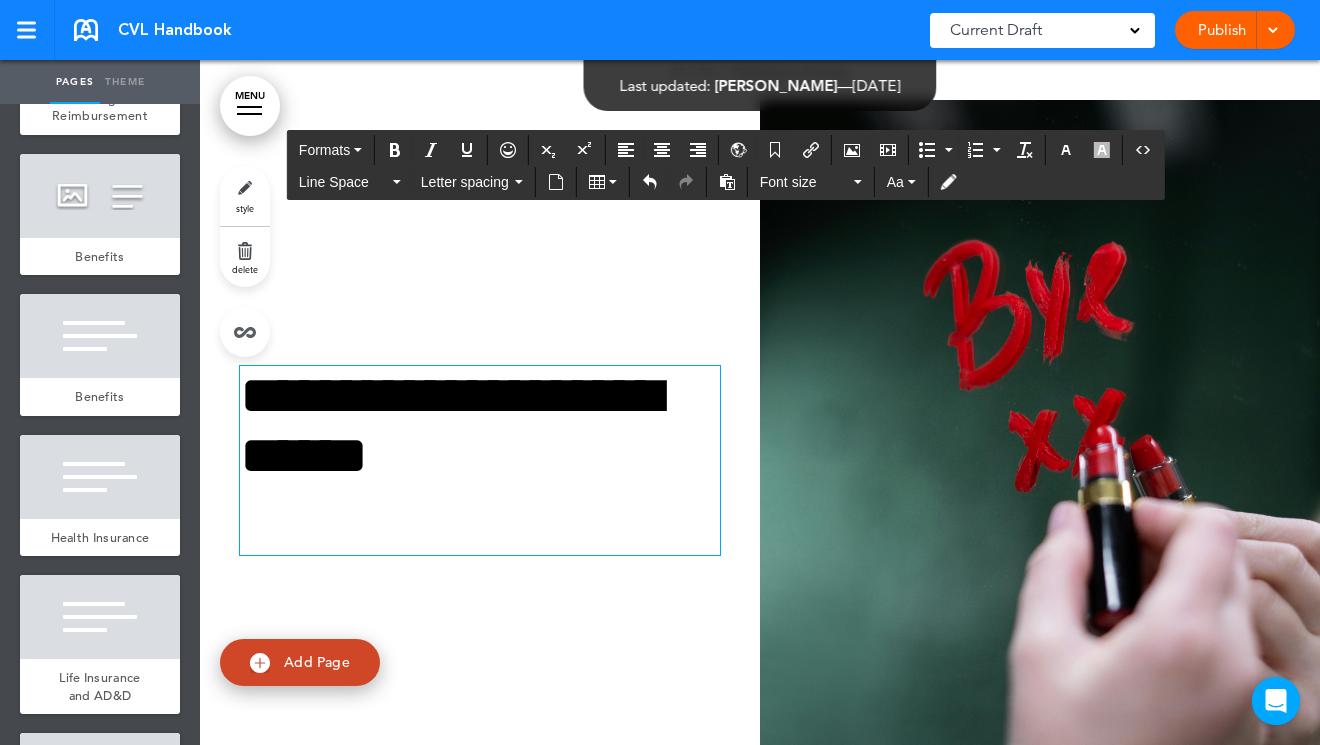 click on "MENU" at bounding box center [250, 106] 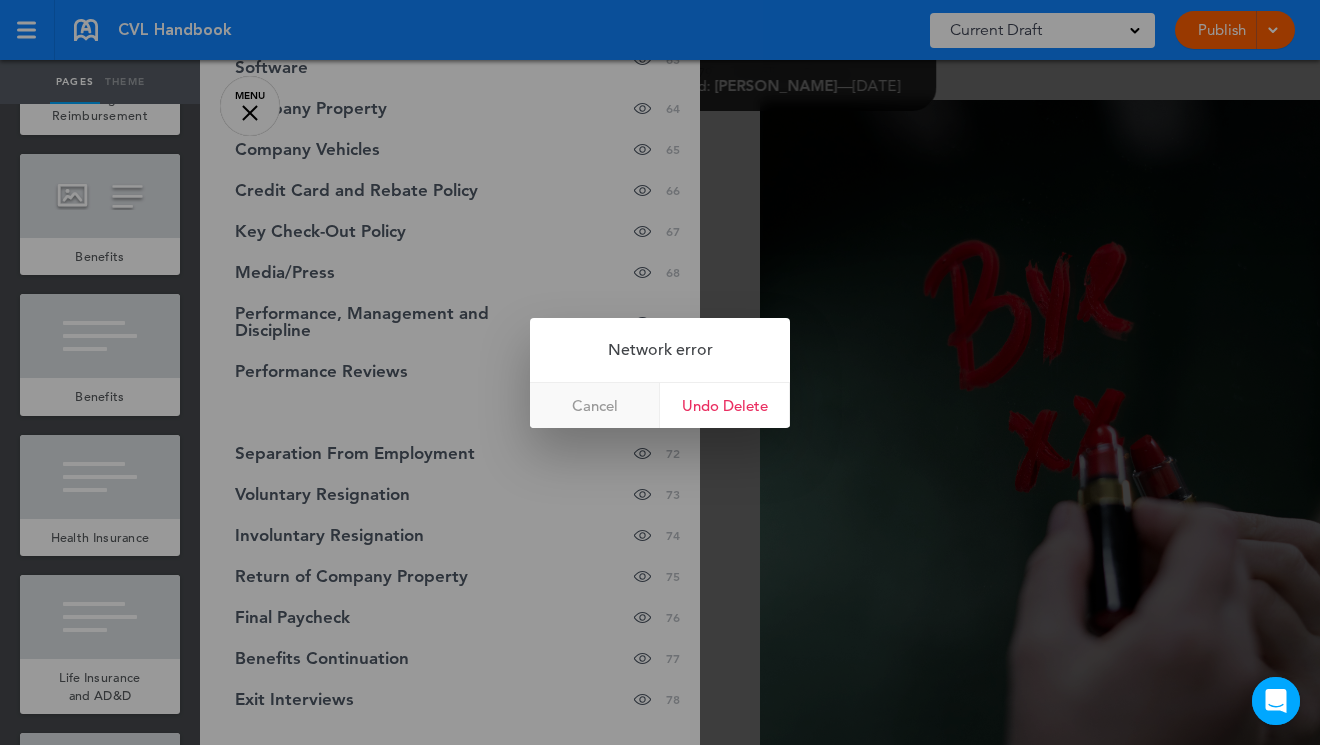 click on "Cancel" at bounding box center (595, 405) 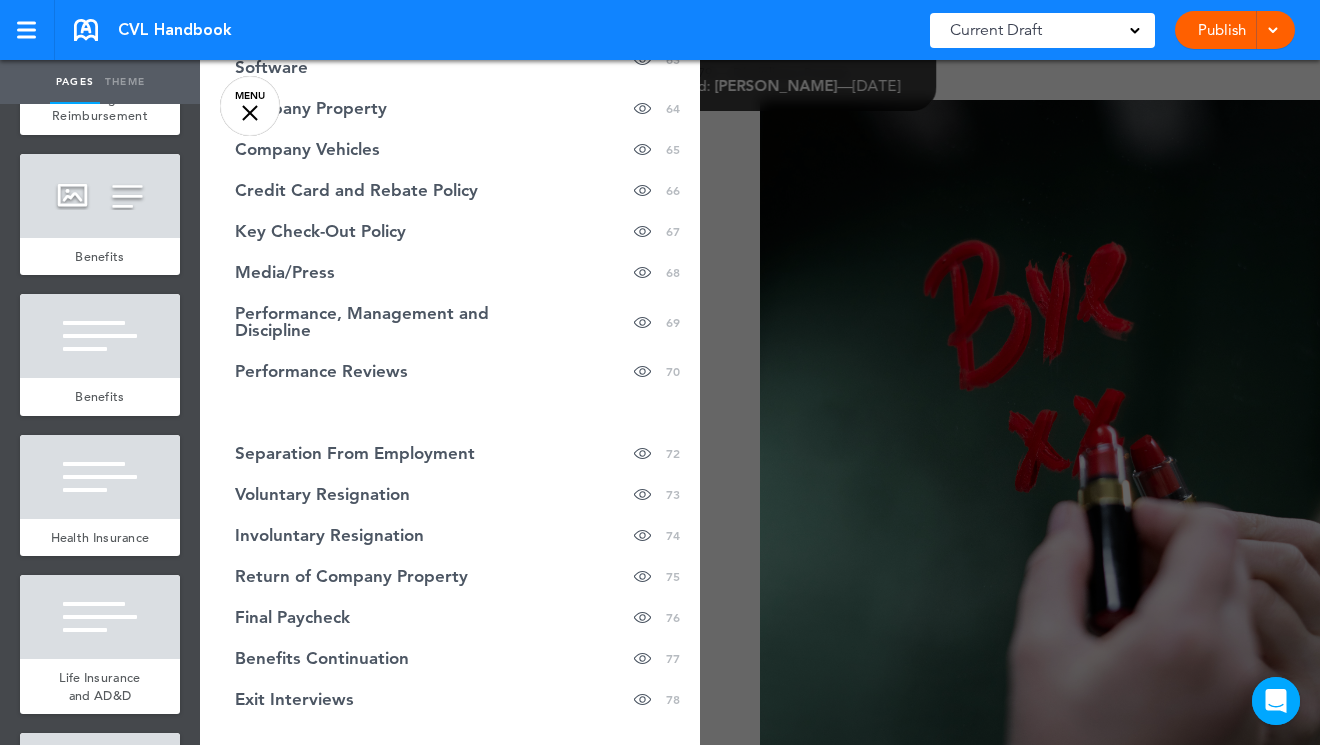 click on "MENU" at bounding box center (250, 106) 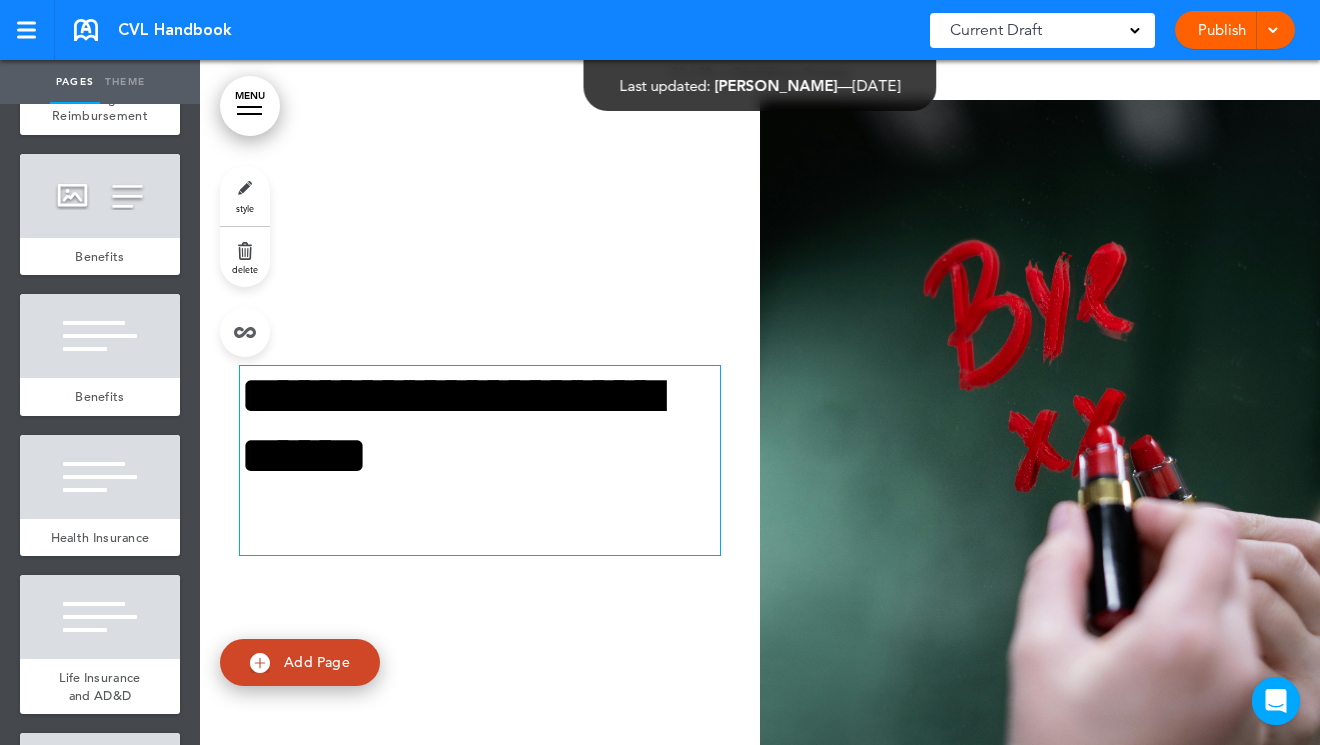 click on "**********" at bounding box center (480, 433) 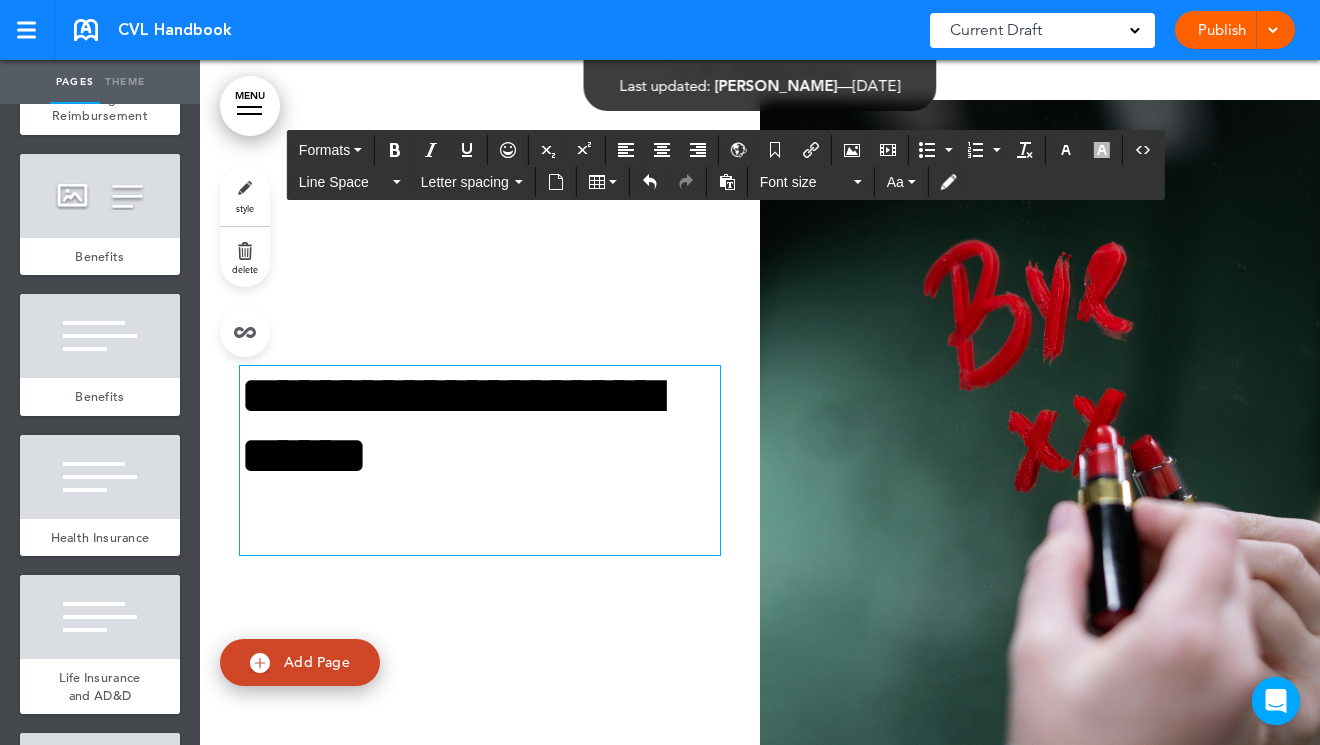 click on "**********" at bounding box center (480, 460) 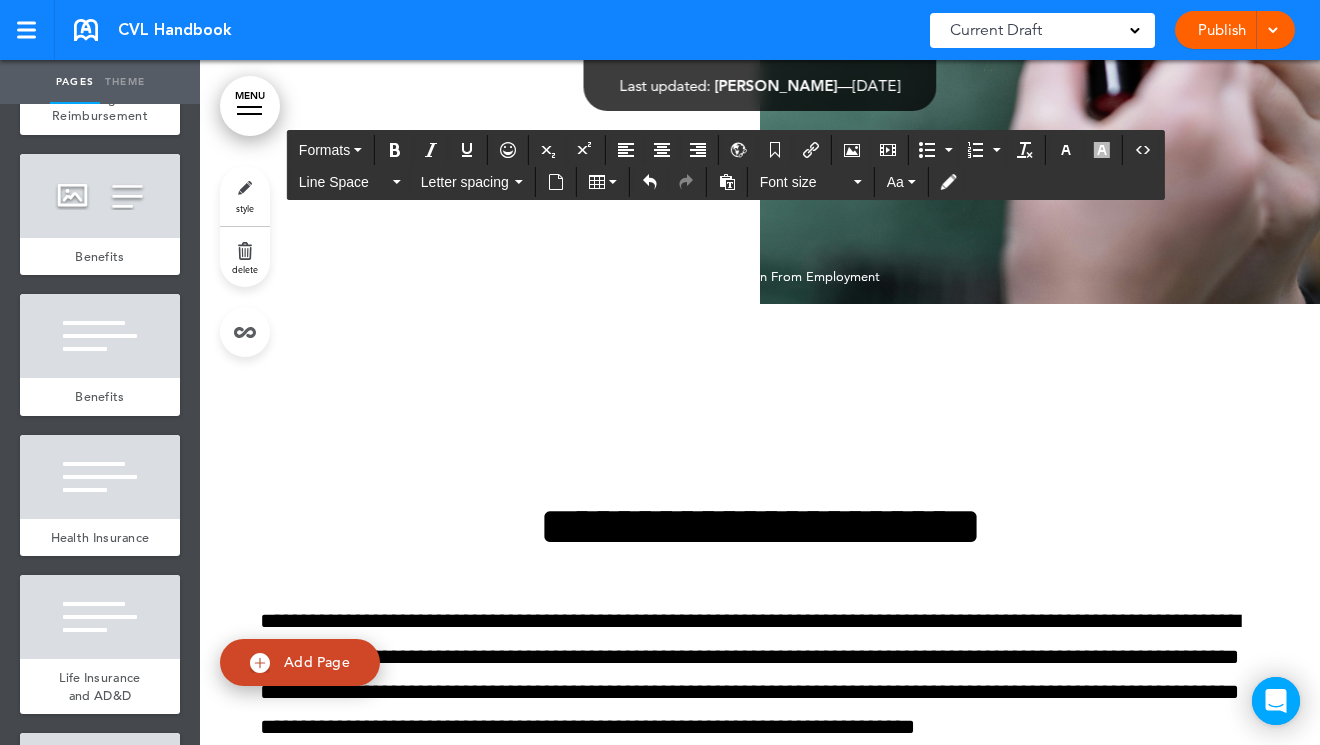 scroll, scrollTop: 78343, scrollLeft: 0, axis: vertical 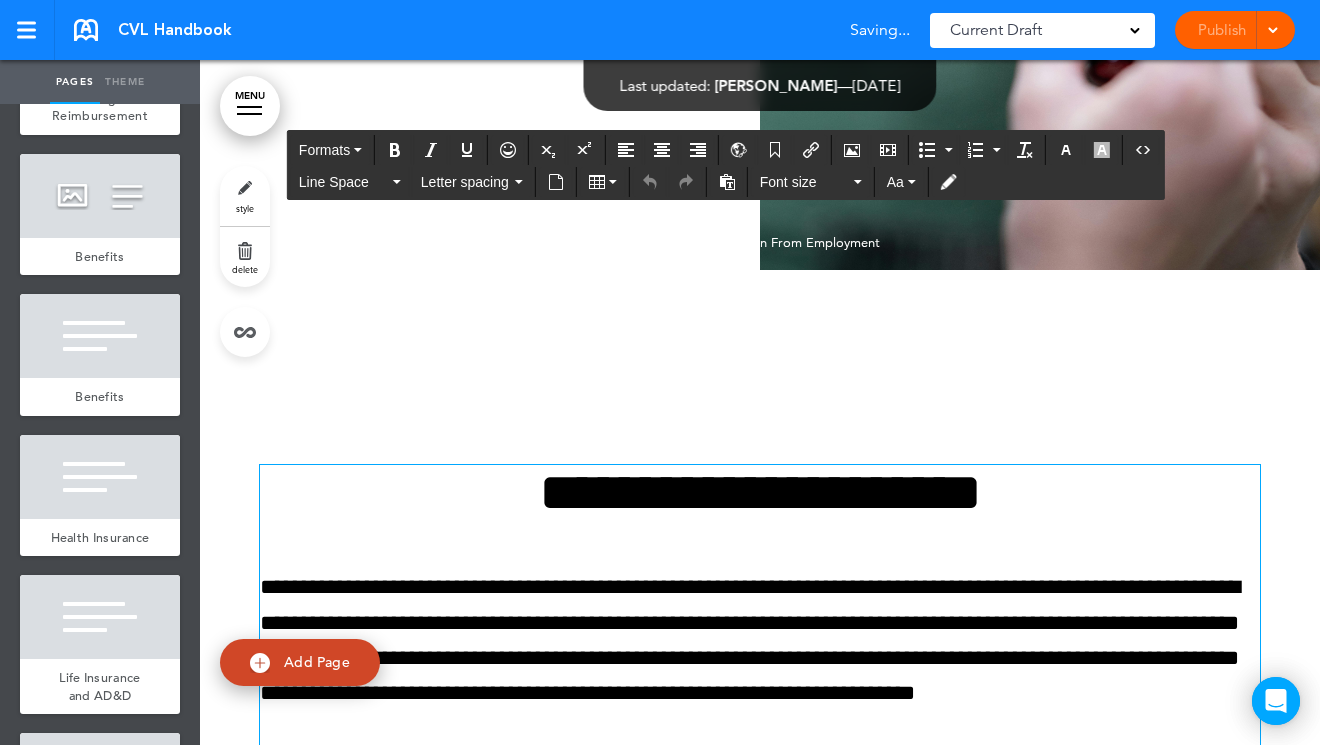 click on "**********" at bounding box center [760, 492] 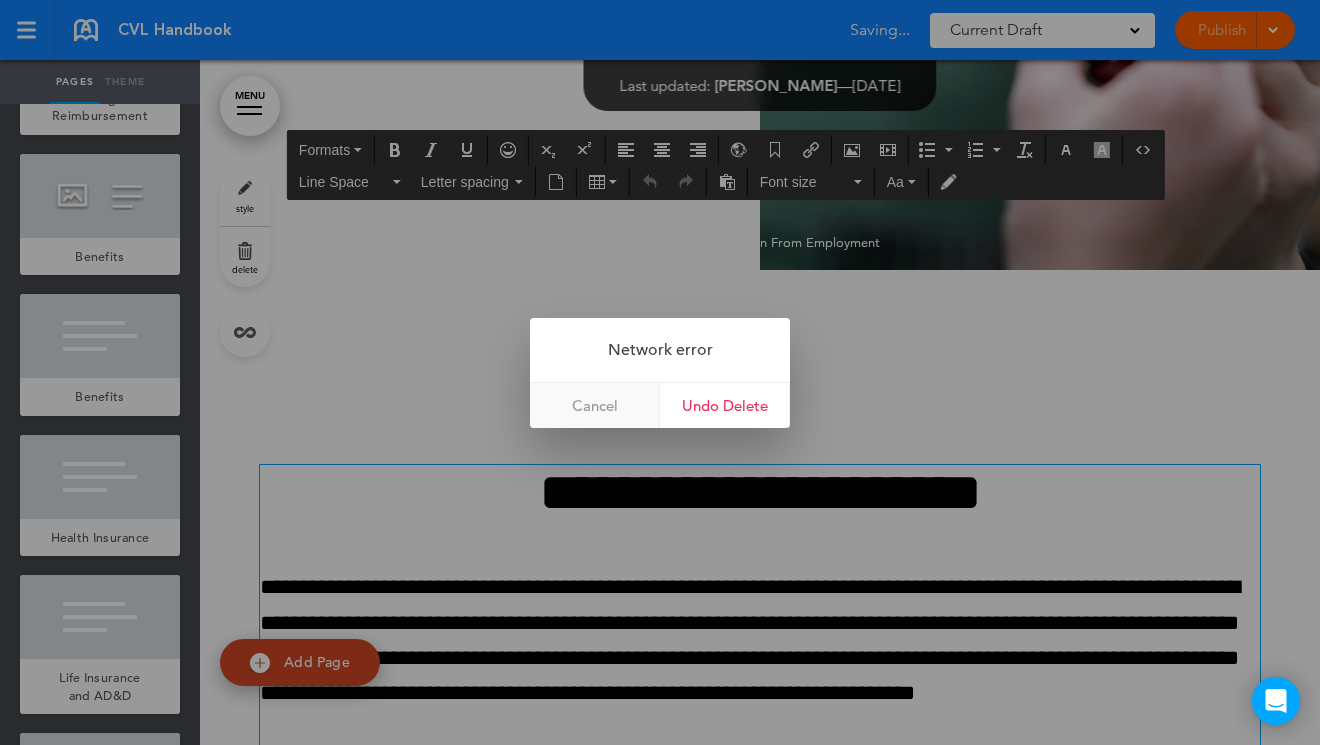 click on "Cancel" at bounding box center [595, 405] 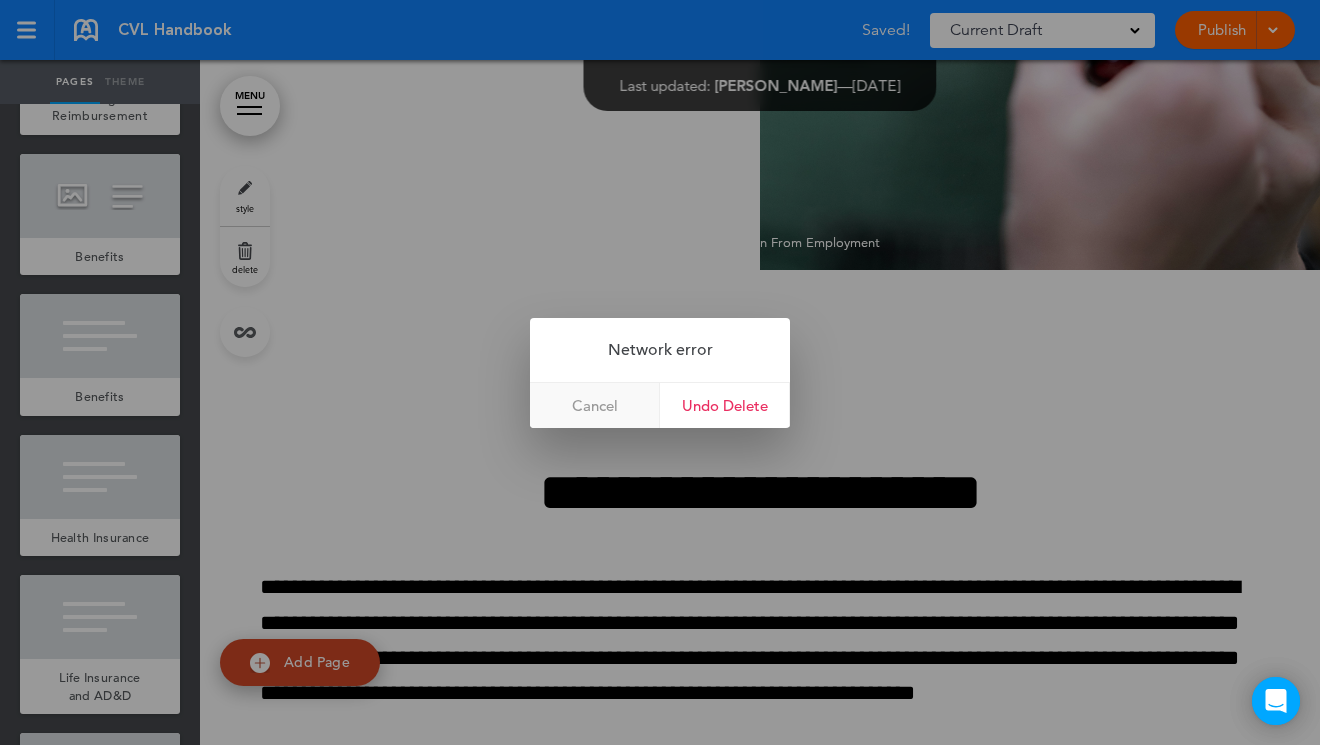 click on "Cancel" at bounding box center [595, 405] 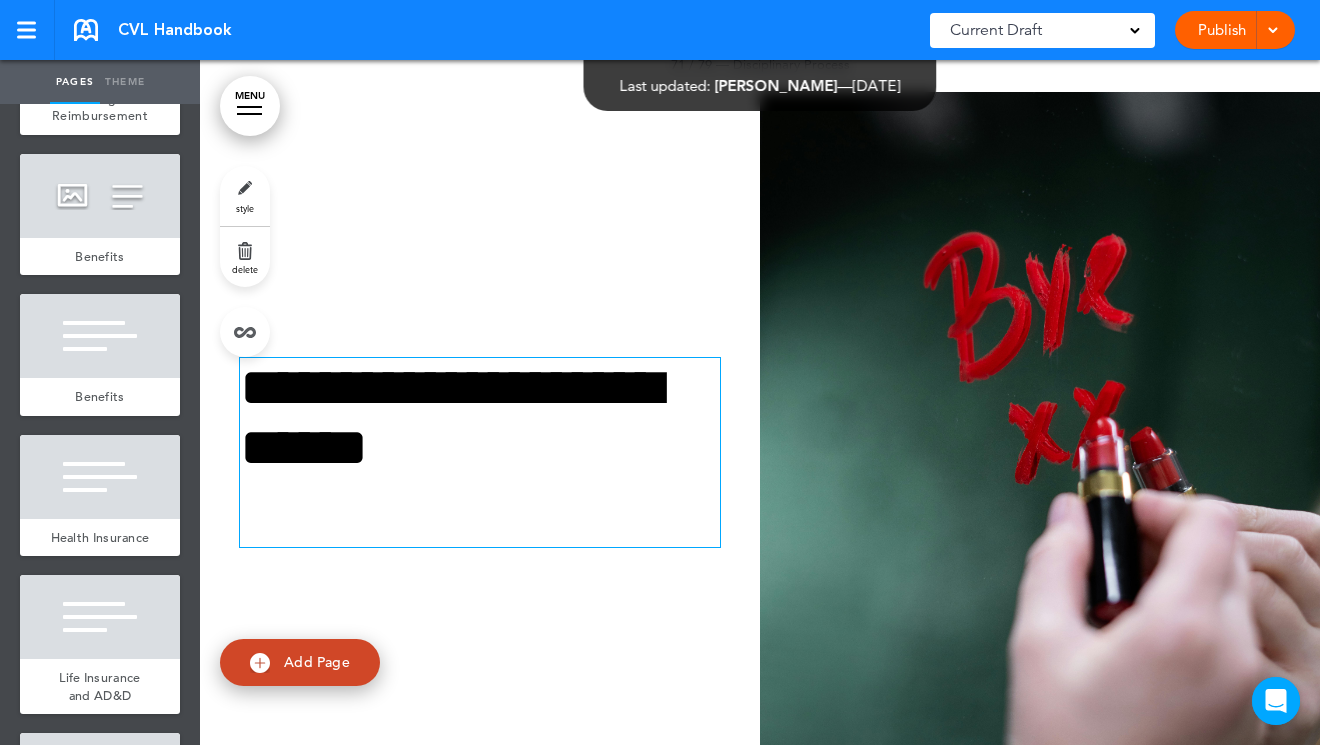 scroll, scrollTop: 77798, scrollLeft: 0, axis: vertical 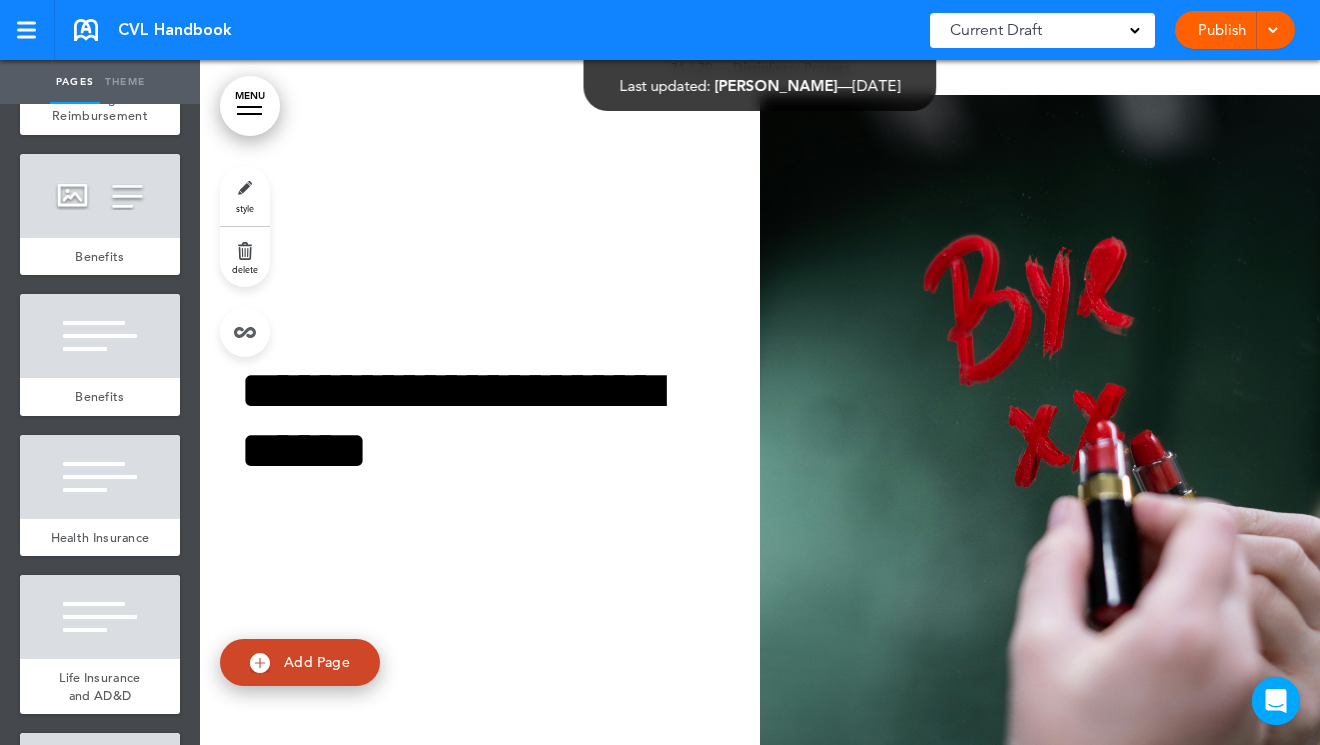 click on "MENU" at bounding box center [250, 106] 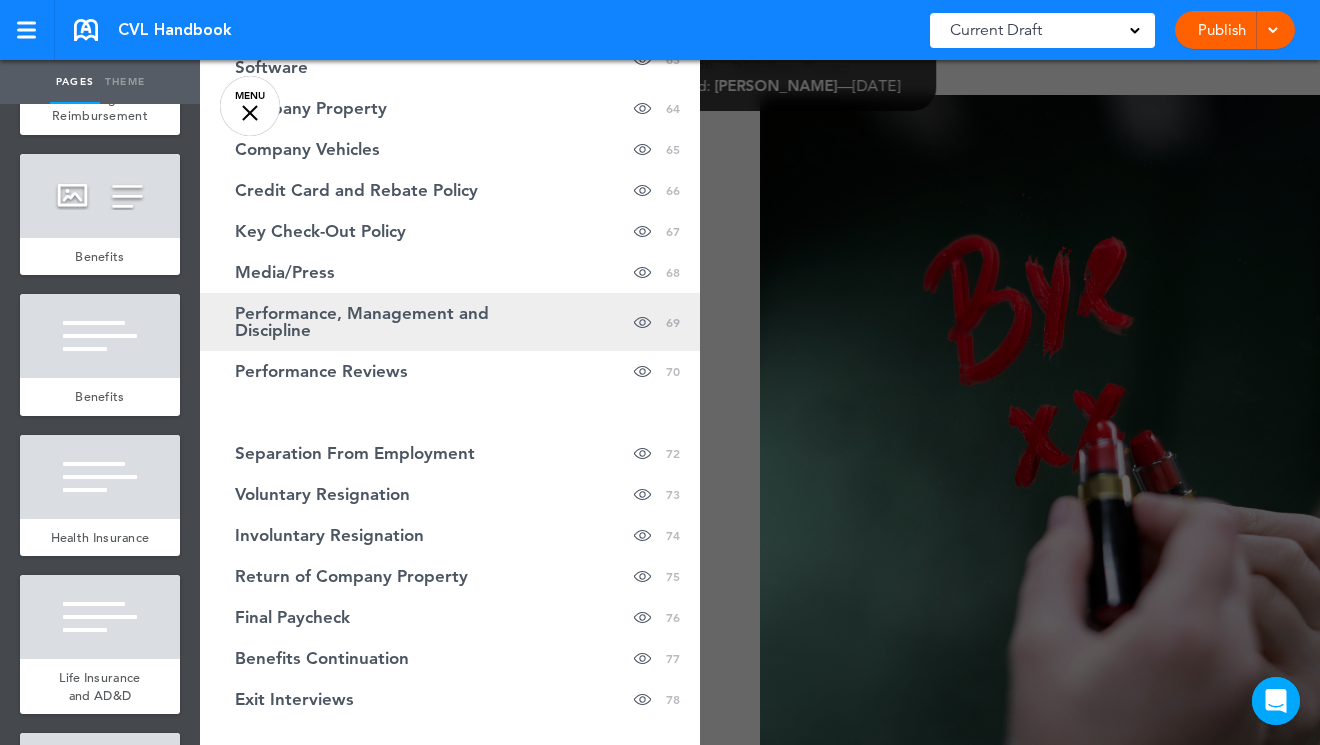 click on "Performance, Management and Discipline" at bounding box center (400, 322) 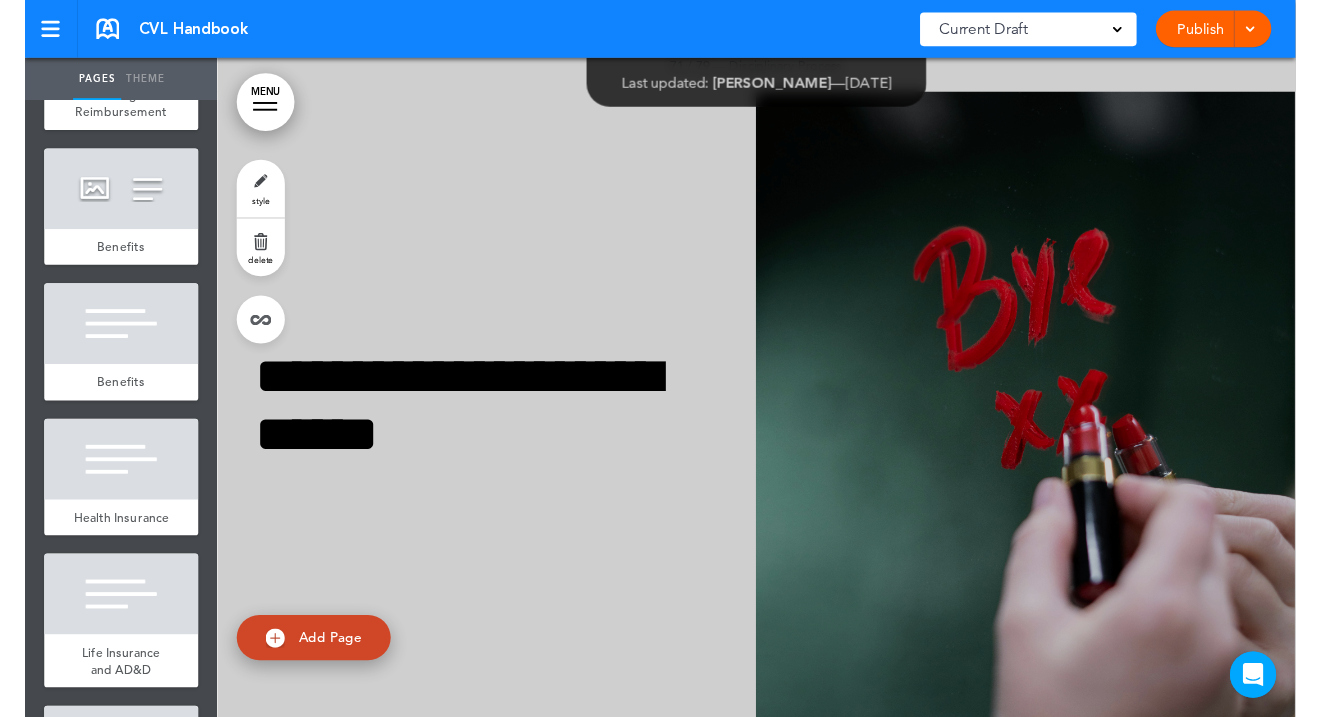 scroll, scrollTop: 71506, scrollLeft: 0, axis: vertical 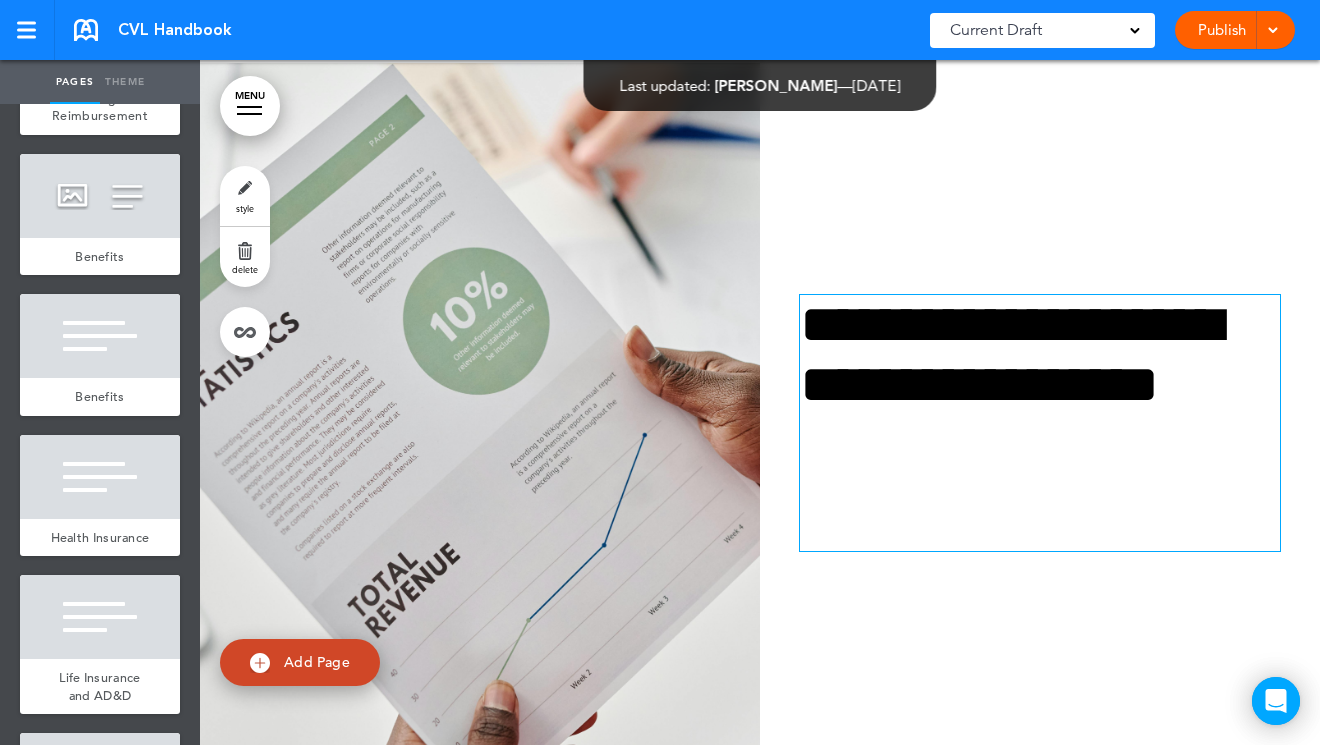 click on "**********" at bounding box center (1040, 395) 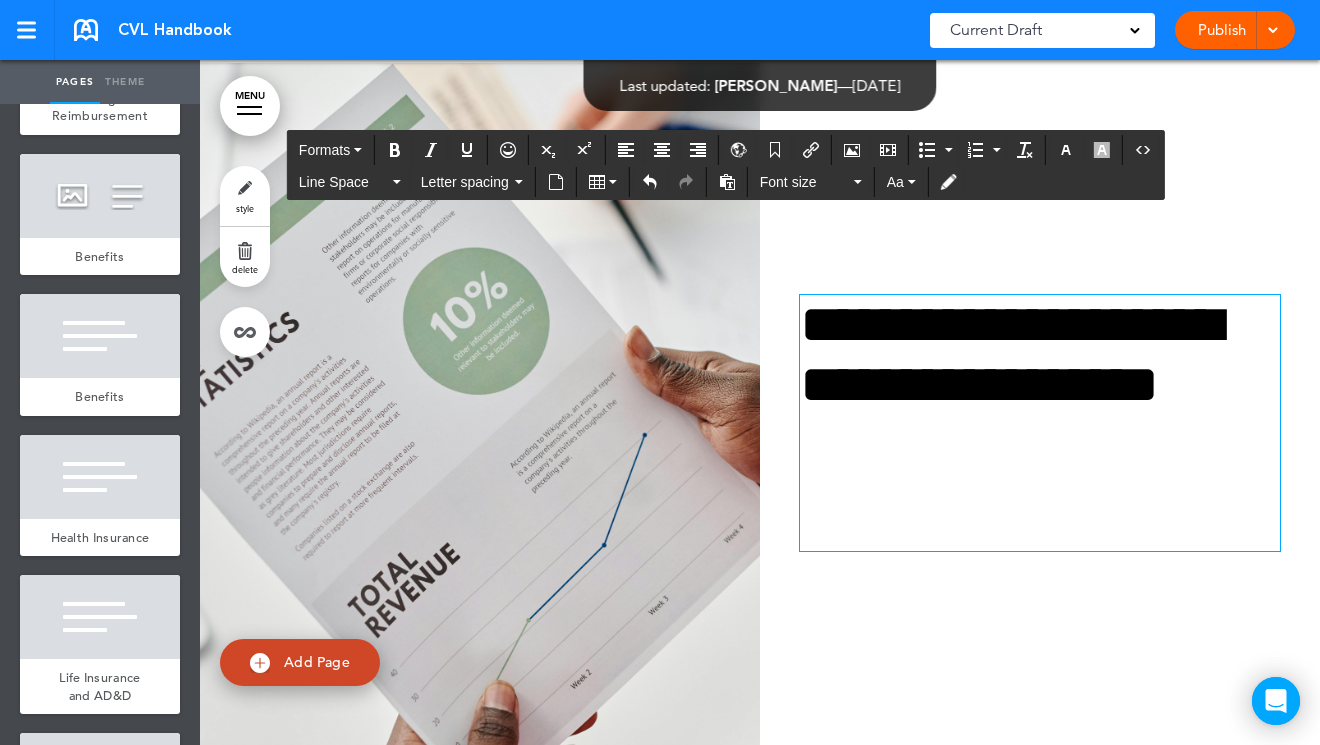 click on "**********" at bounding box center (1040, 395) 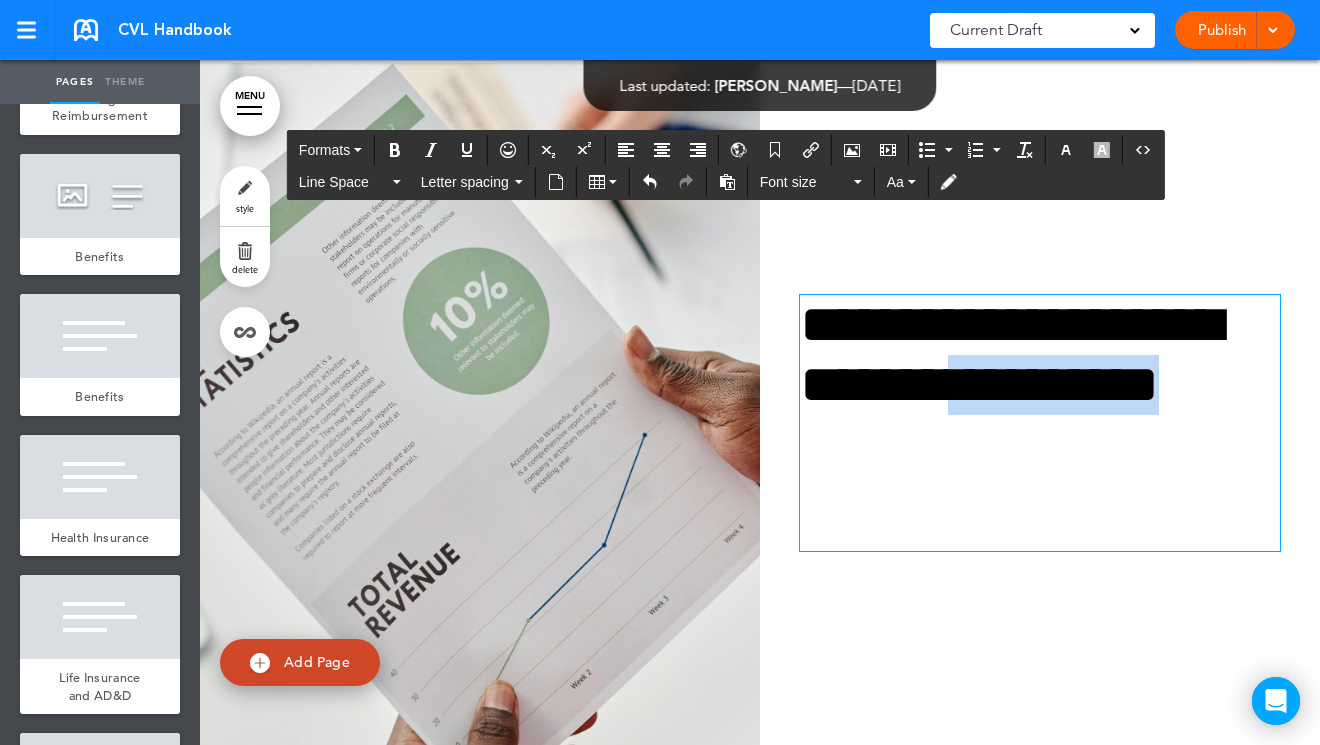 copy on "**********" 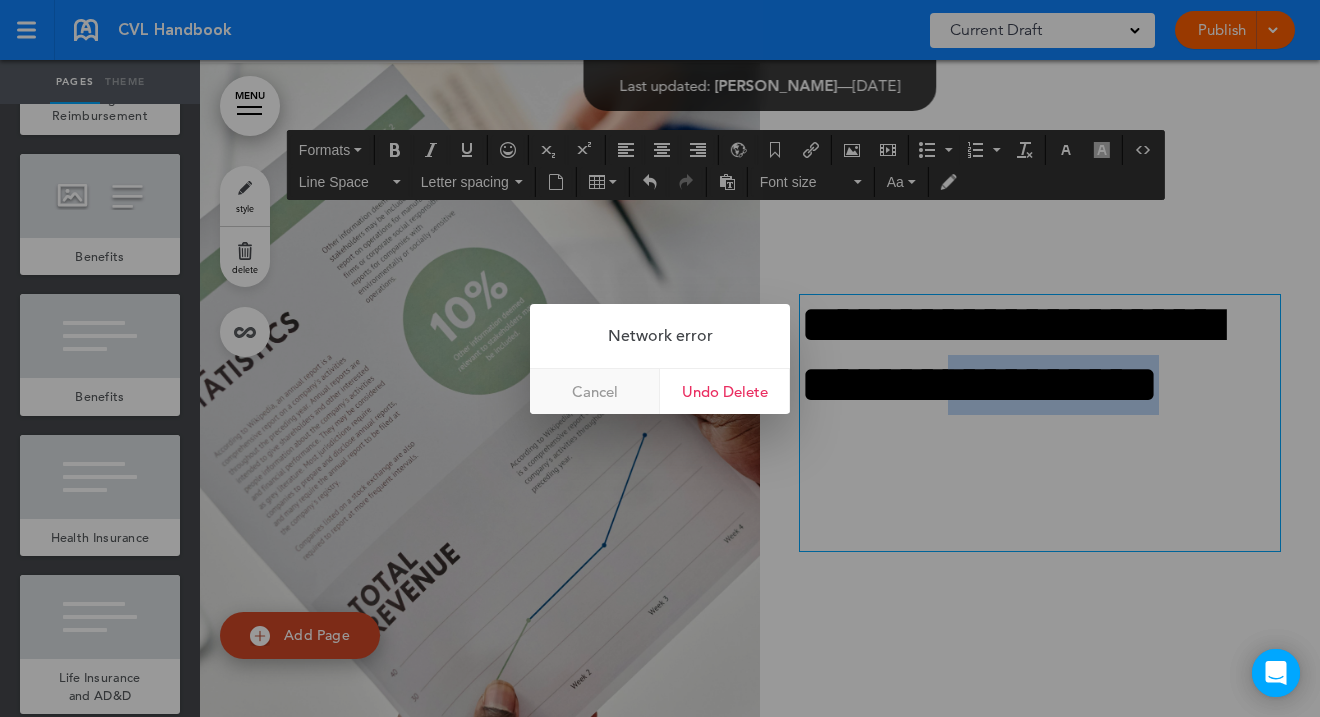 click on "Cancel" at bounding box center (595, 391) 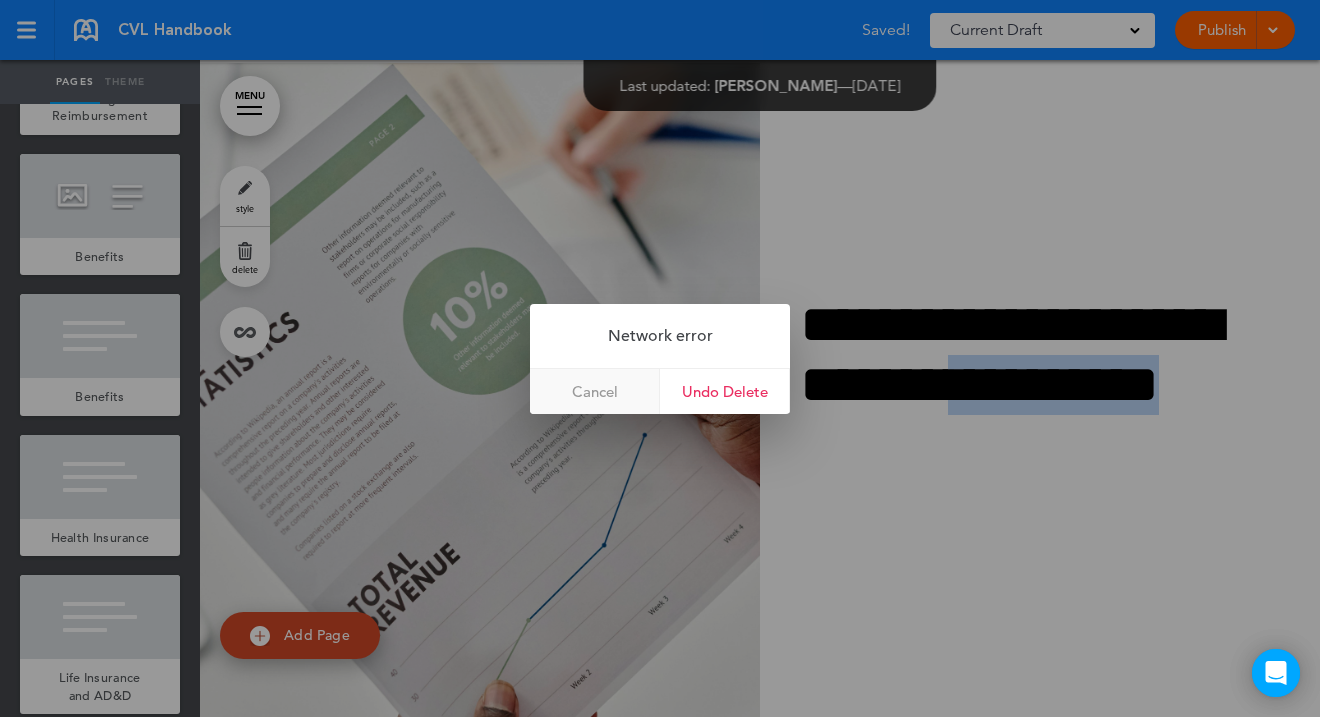 click on "Cancel" at bounding box center [595, 391] 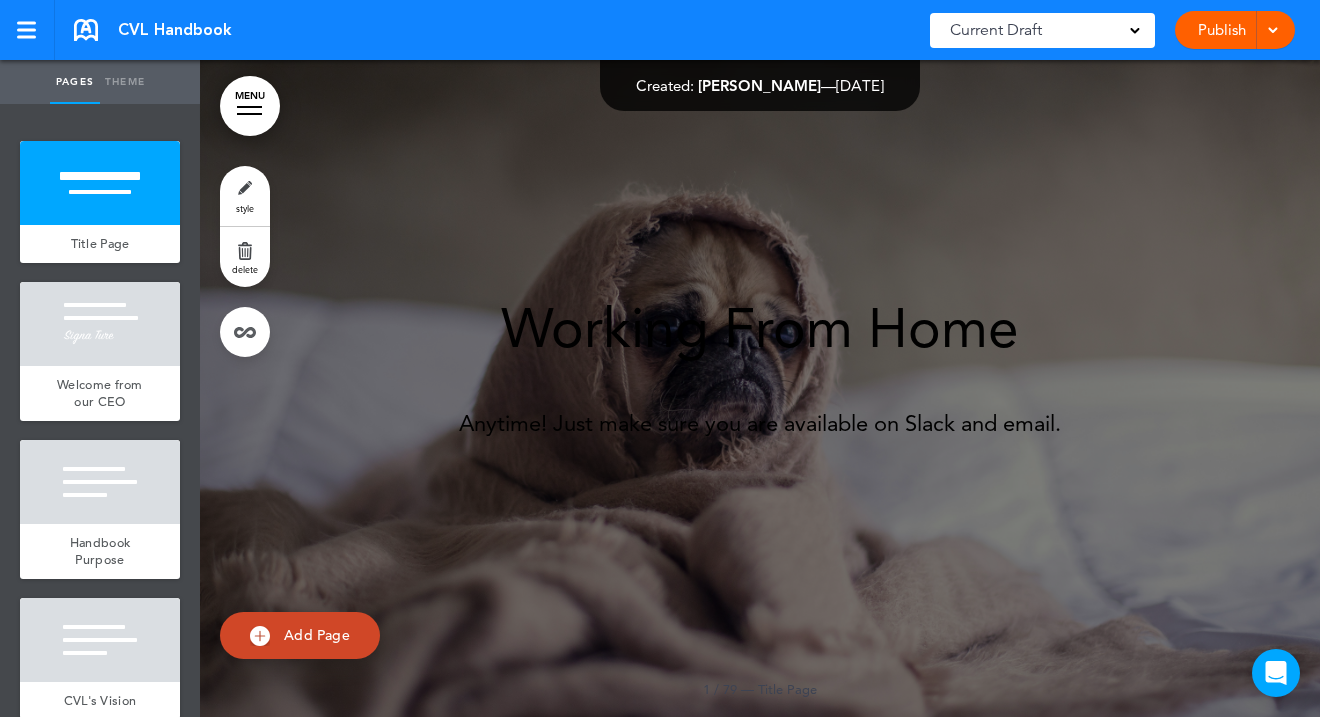 scroll, scrollTop: 0, scrollLeft: 0, axis: both 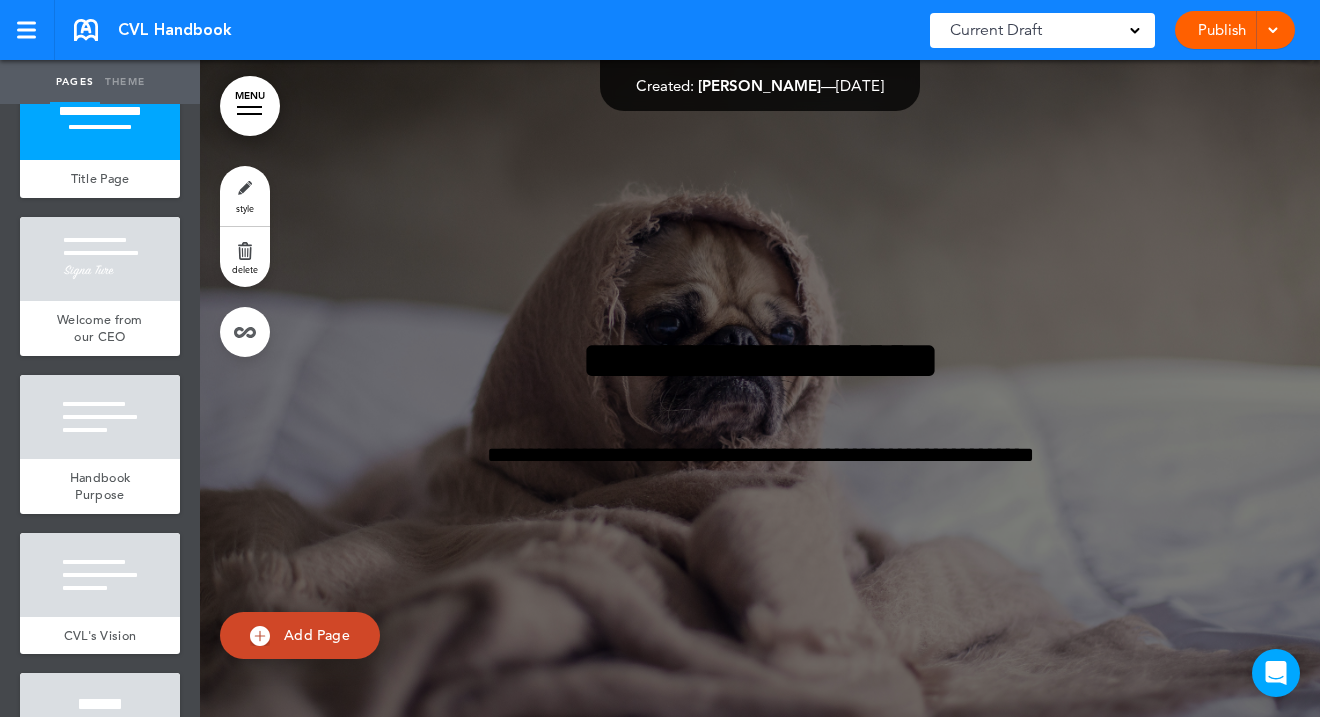 click on "MENU" at bounding box center (250, 106) 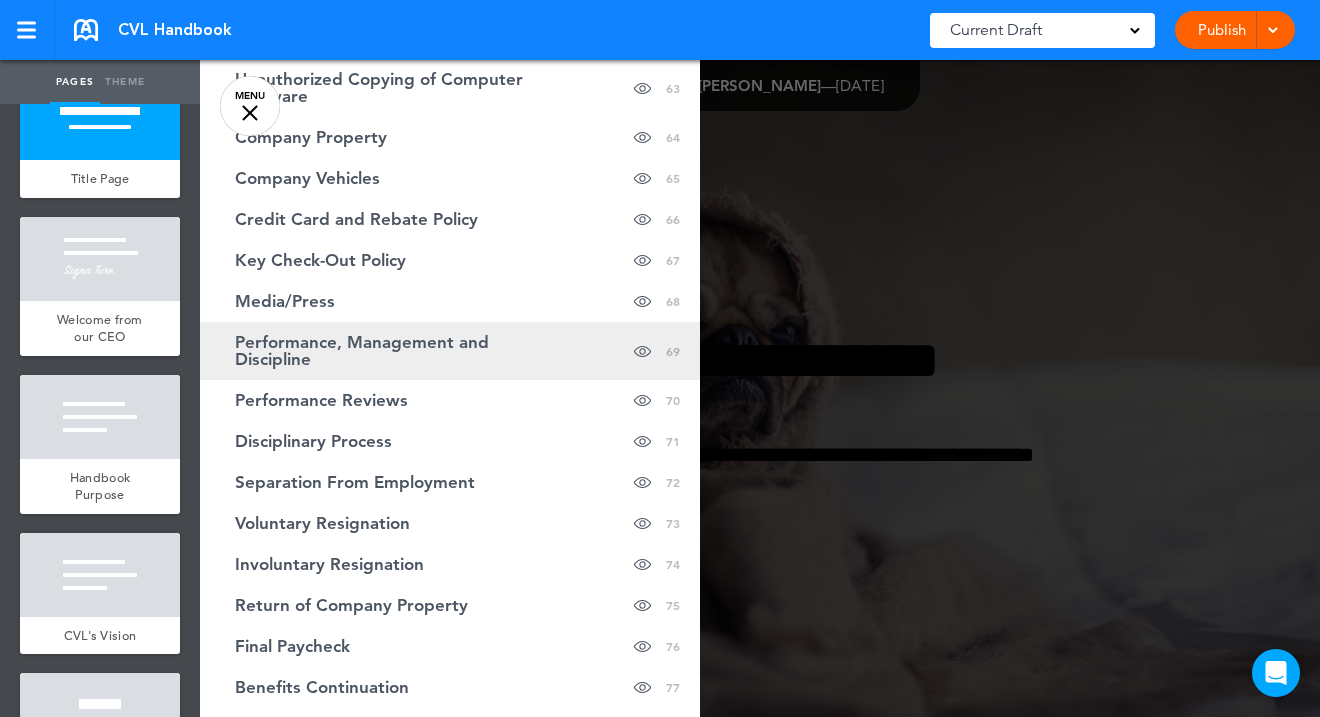 scroll, scrollTop: 2662, scrollLeft: 0, axis: vertical 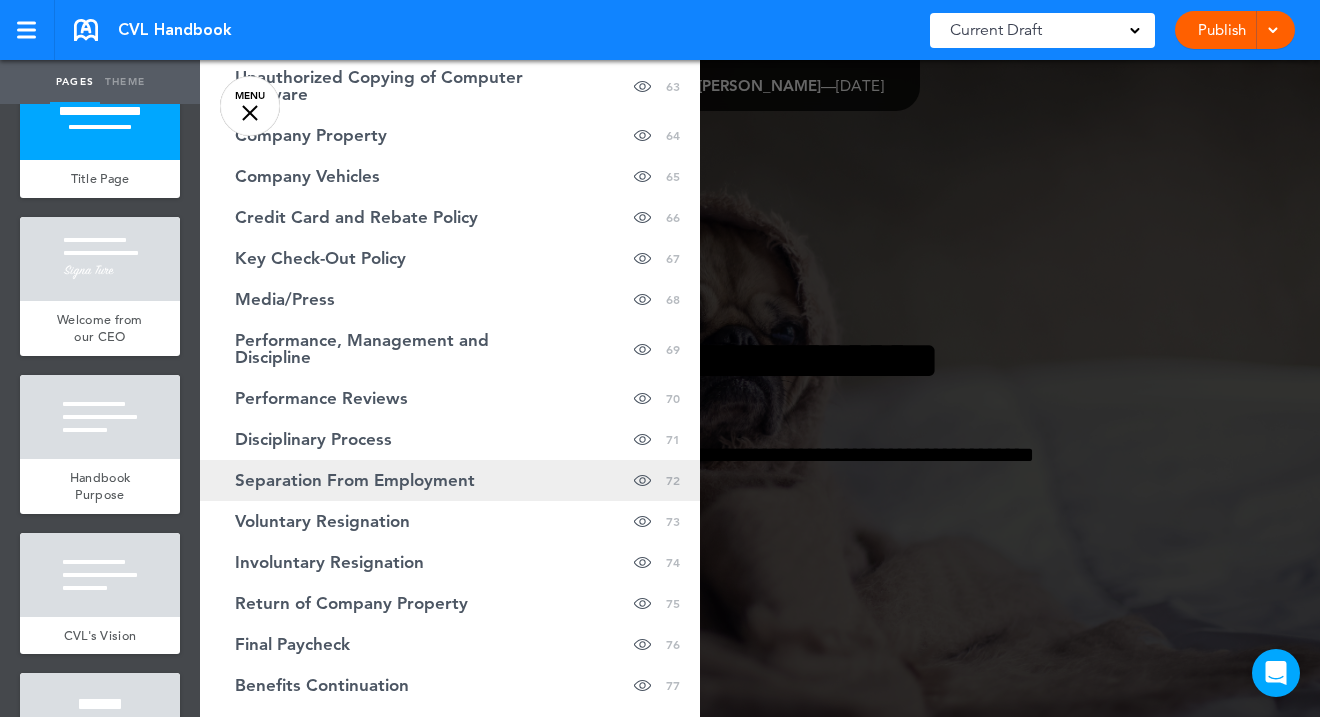 click on "Separation From Employment" at bounding box center [355, 480] 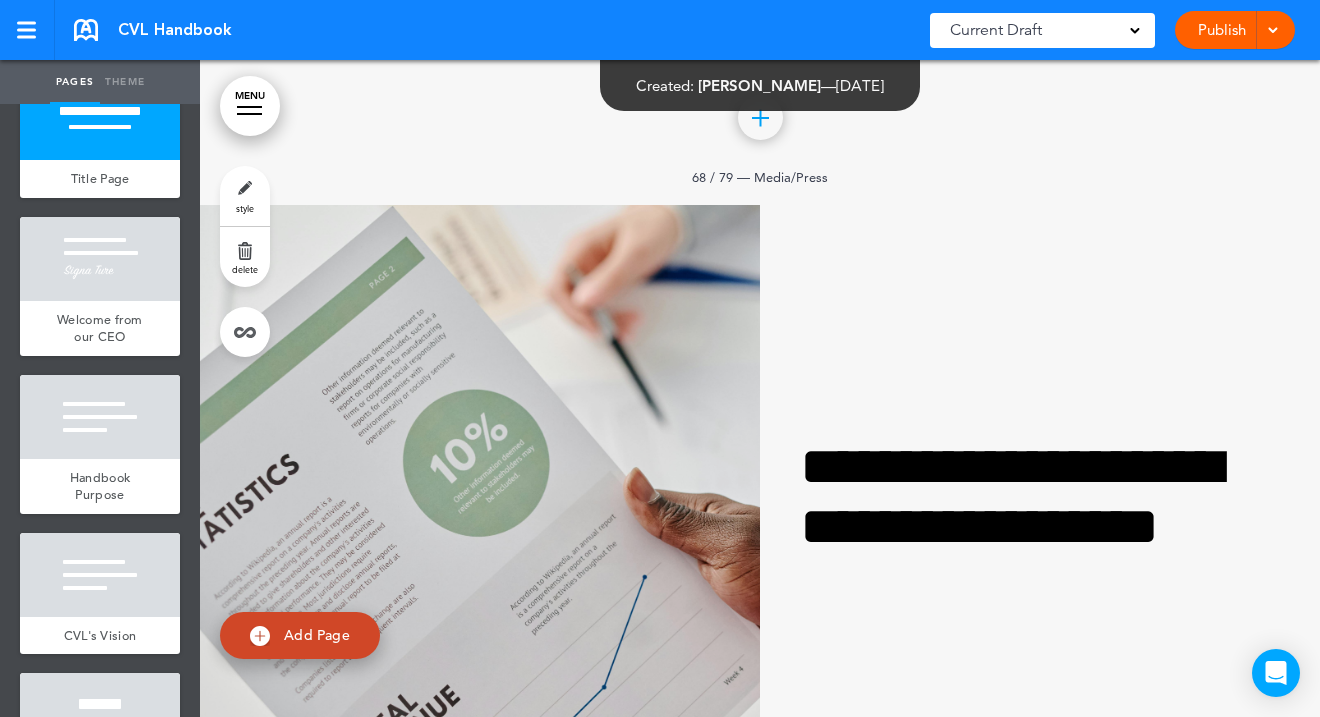 scroll, scrollTop: 77830, scrollLeft: 0, axis: vertical 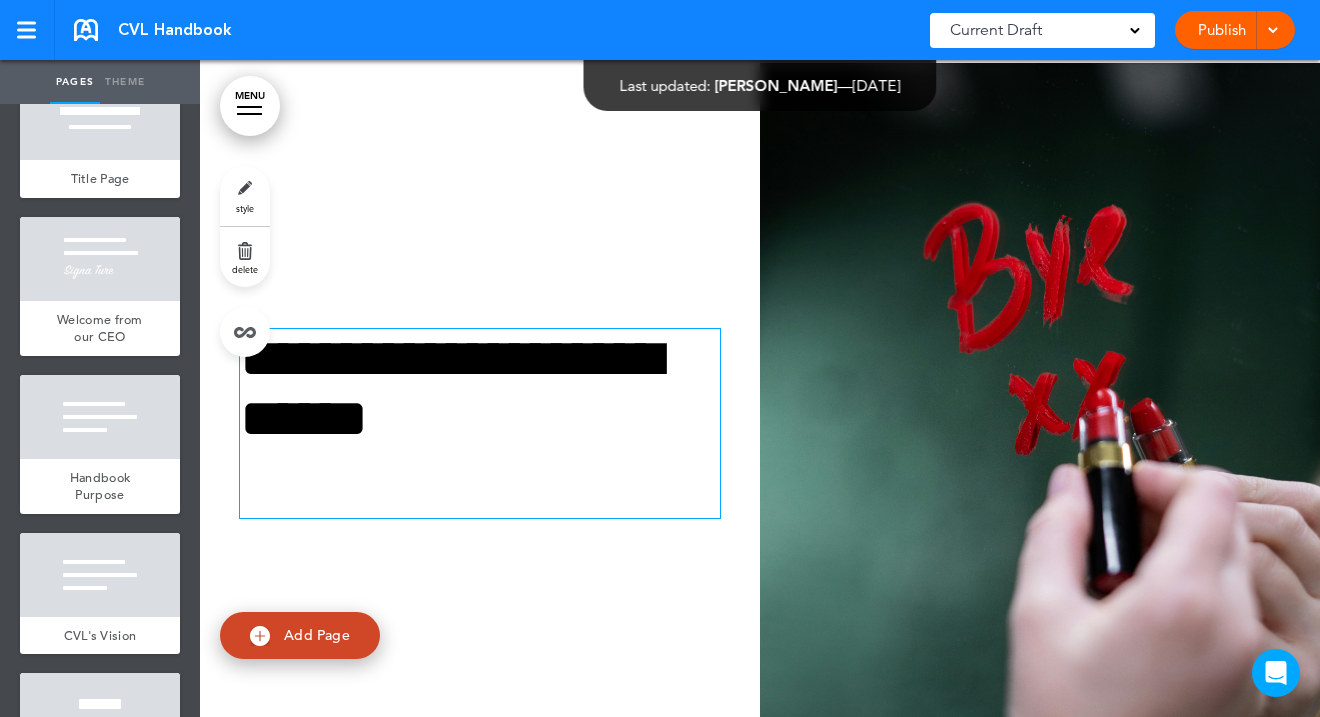 click on "**********" at bounding box center [480, 396] 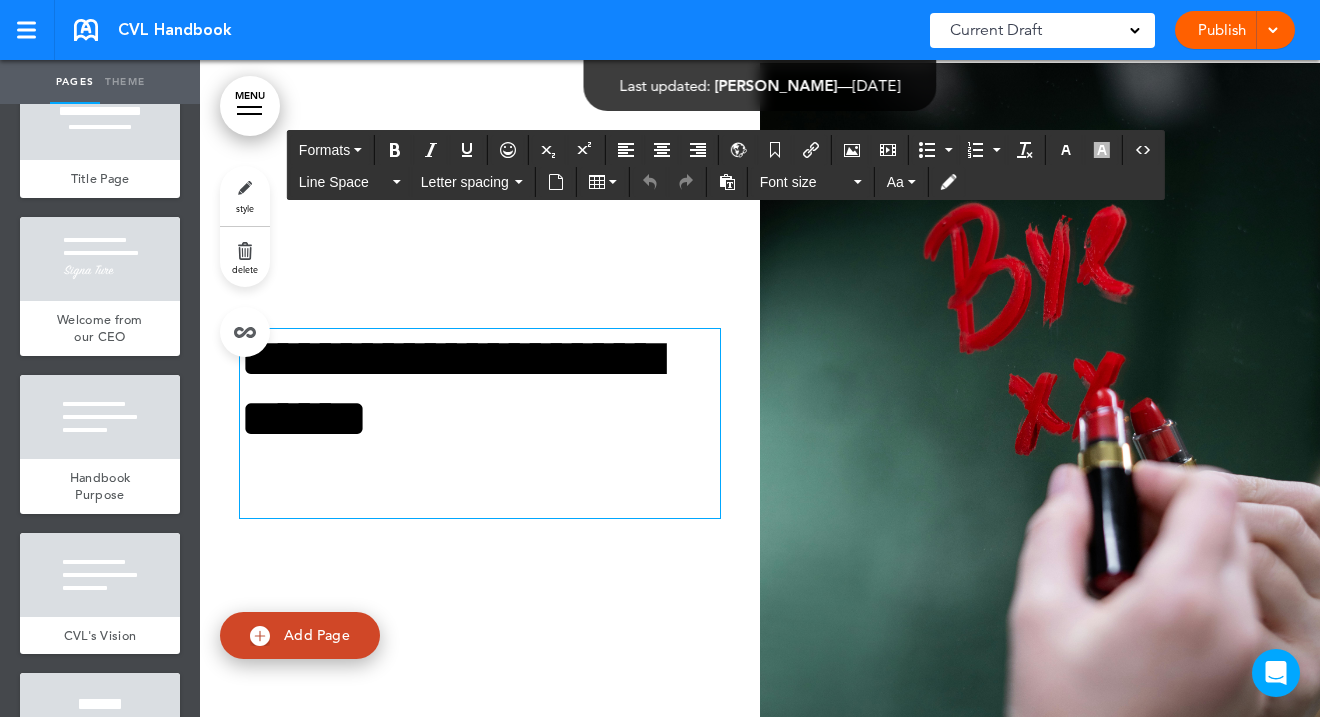 type 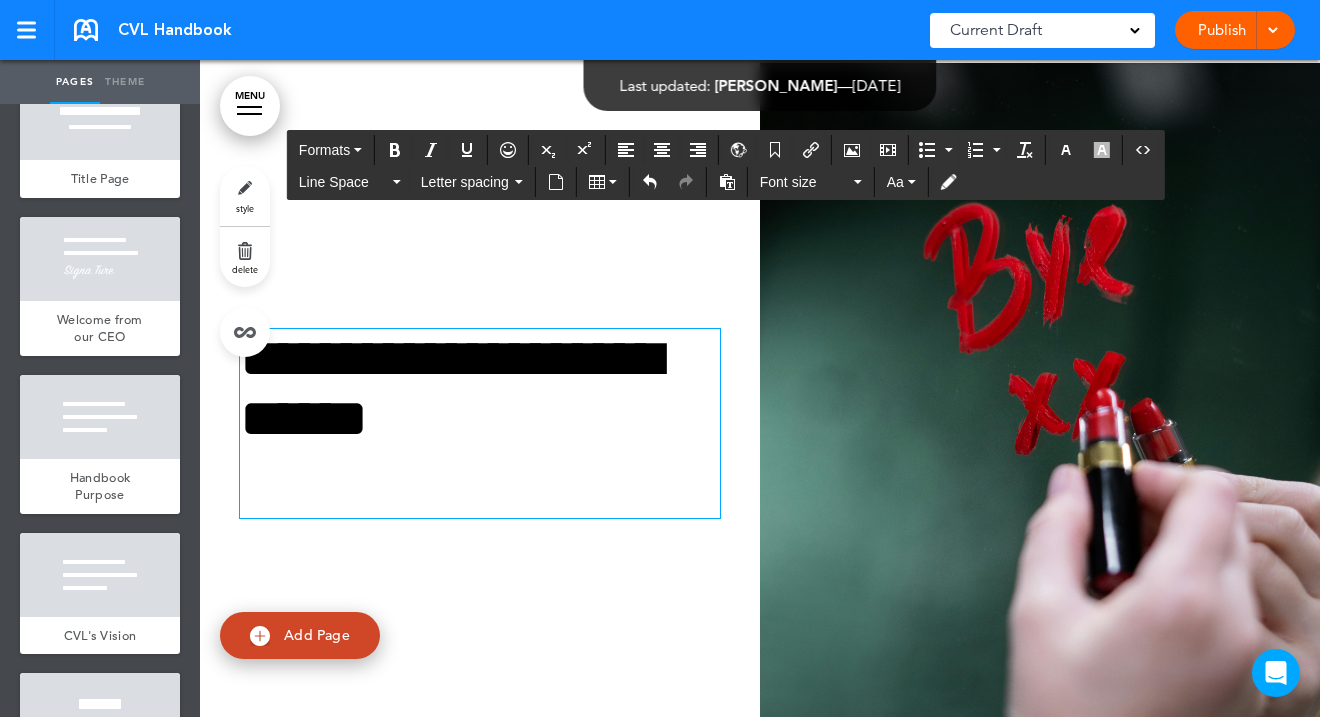 click on "**********" at bounding box center [480, 396] 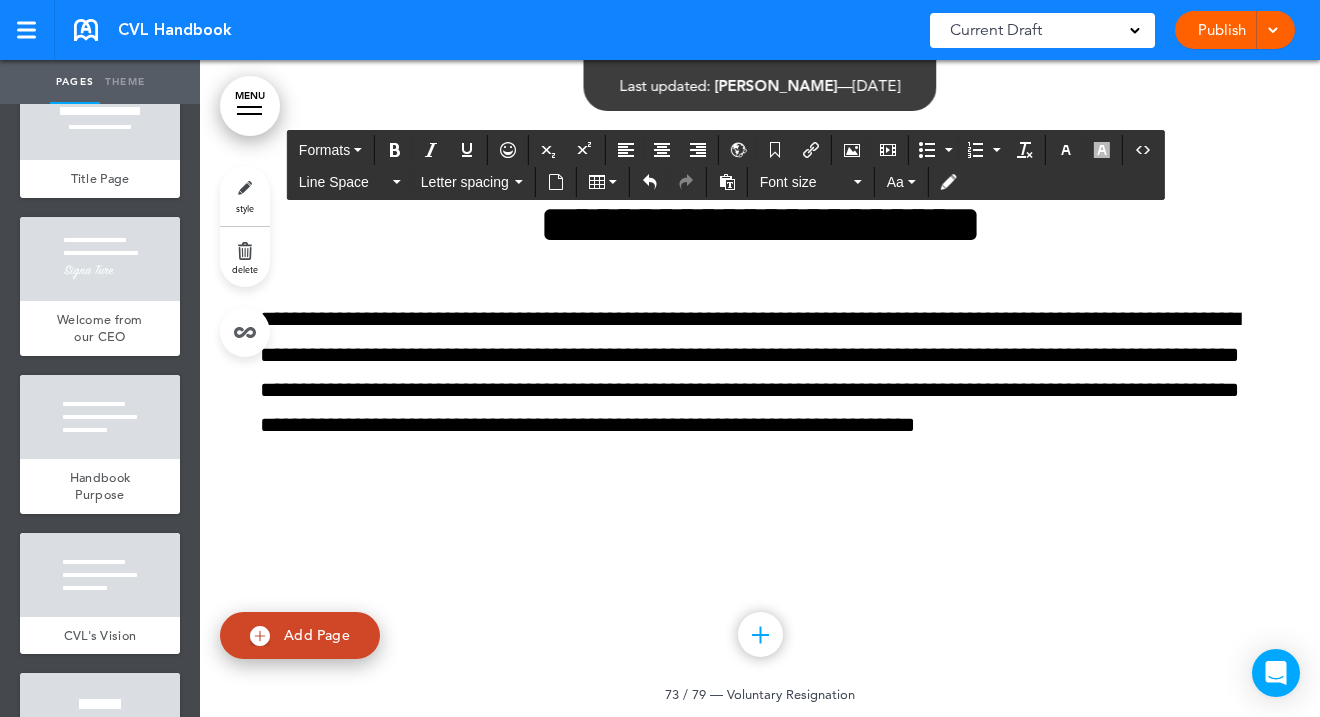 scroll, scrollTop: 78613, scrollLeft: 0, axis: vertical 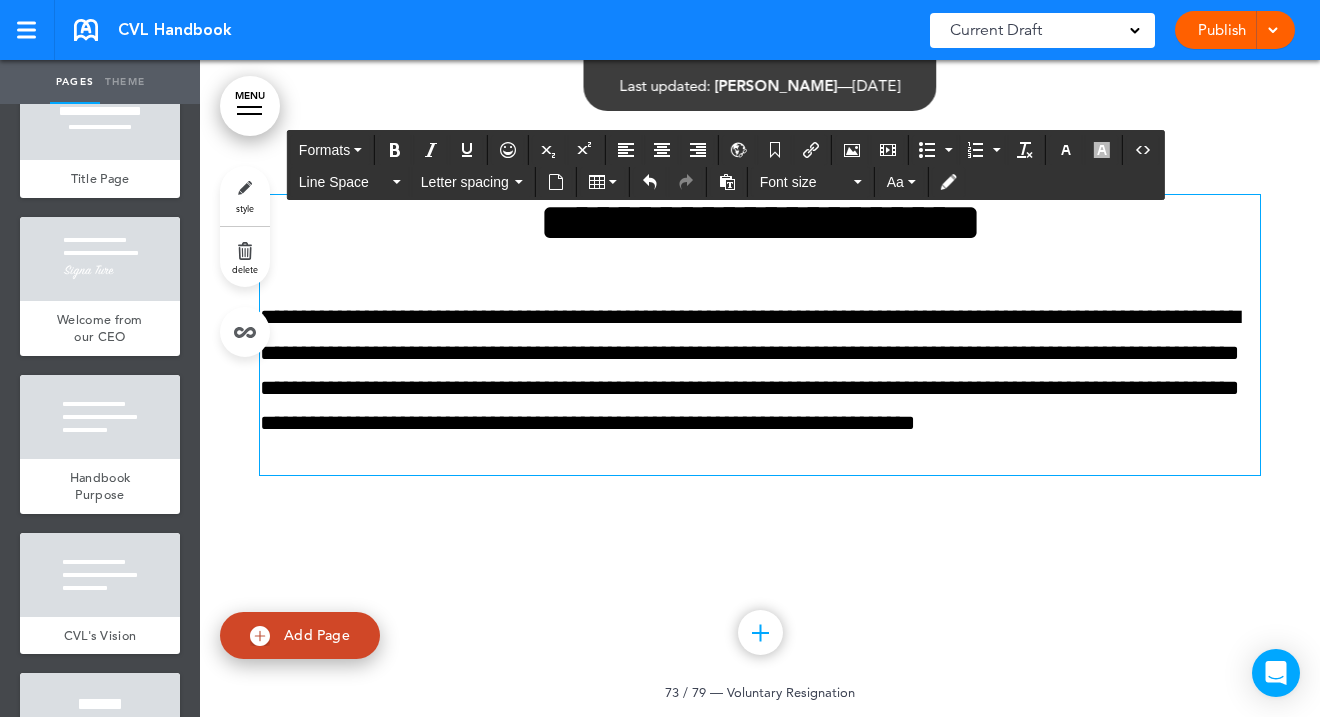 click on "**********" at bounding box center [760, 387] 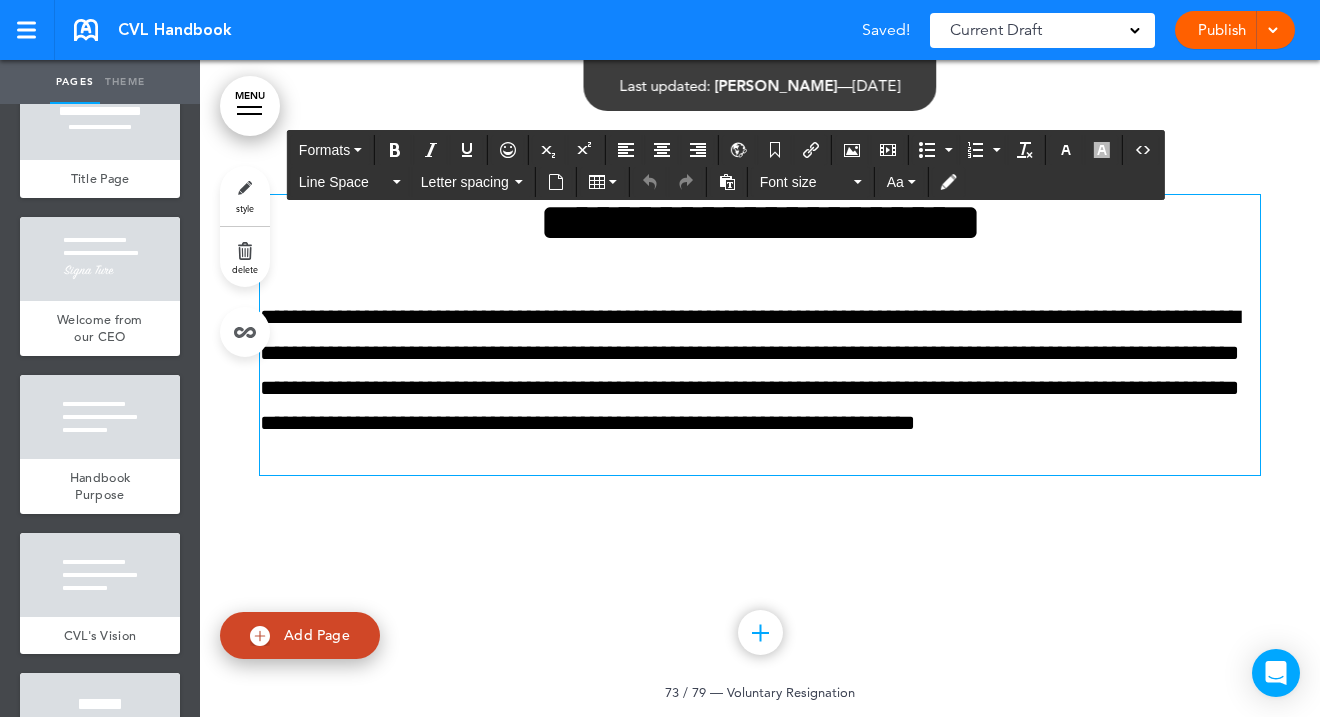 click on "MENU" at bounding box center (250, 106) 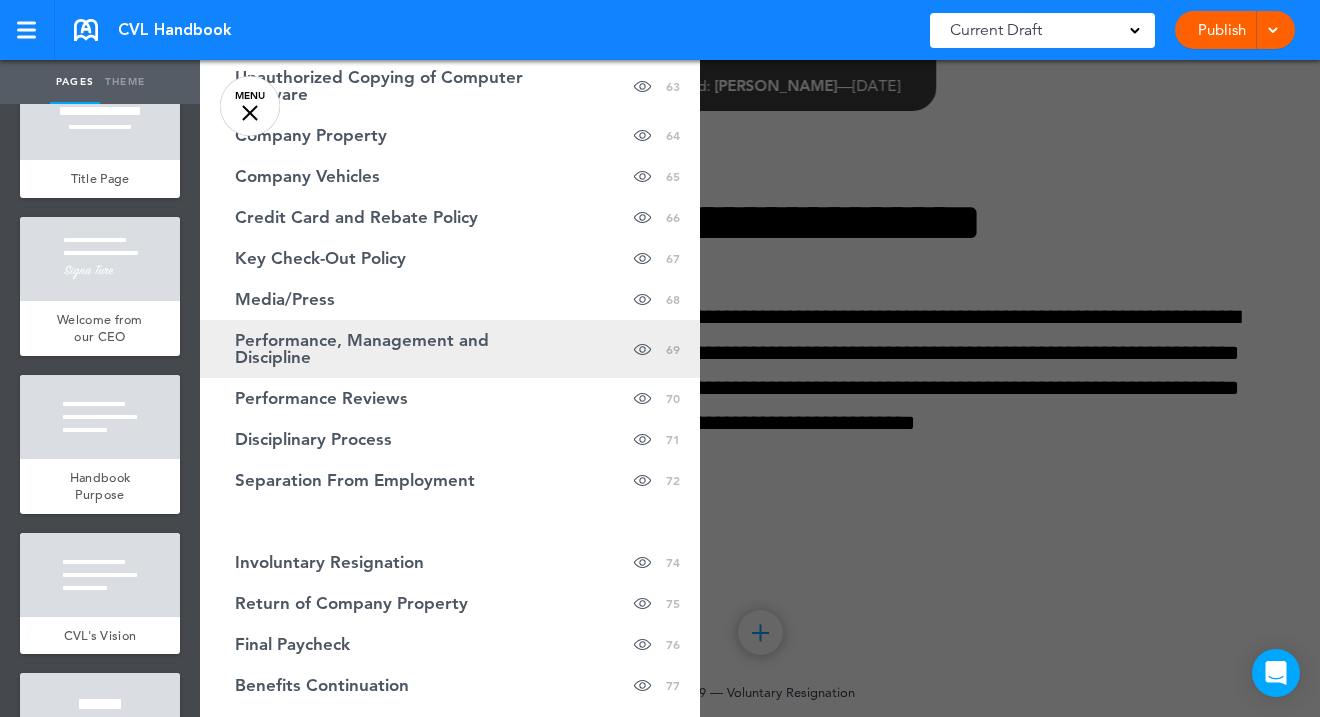 click on "Performance, Management and Discipline" at bounding box center (400, 349) 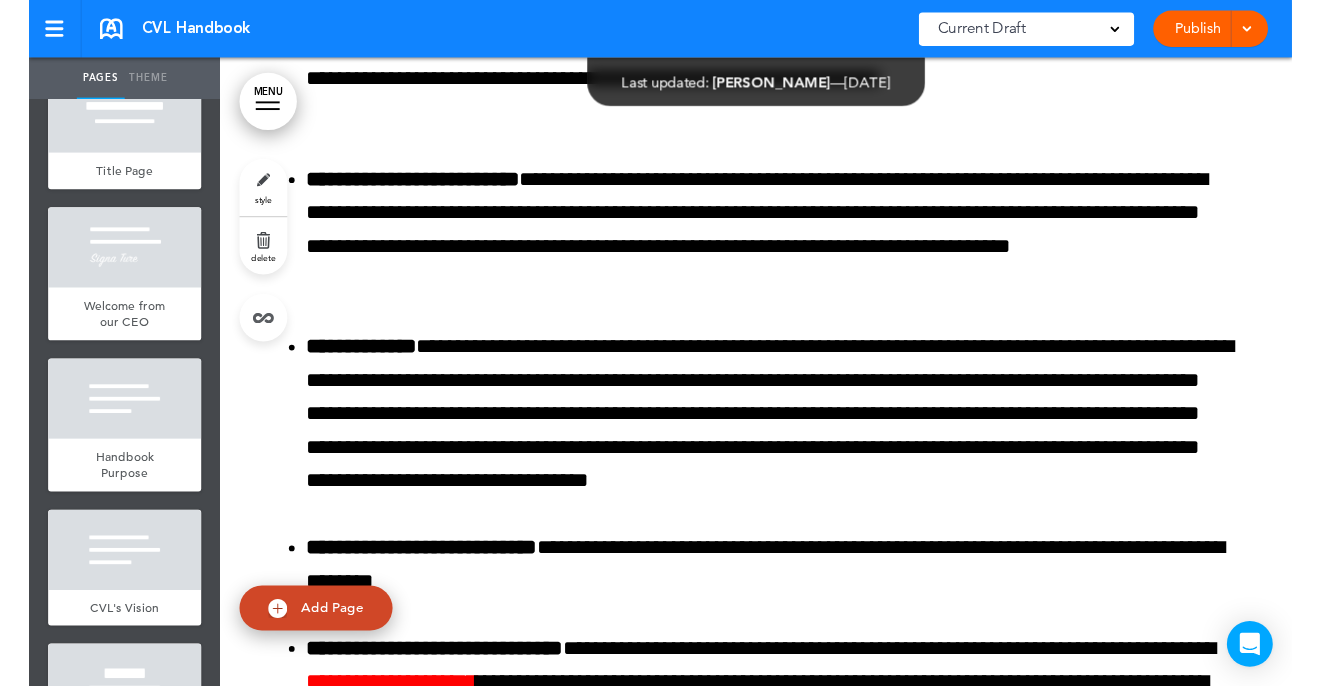 scroll, scrollTop: 68604, scrollLeft: 0, axis: vertical 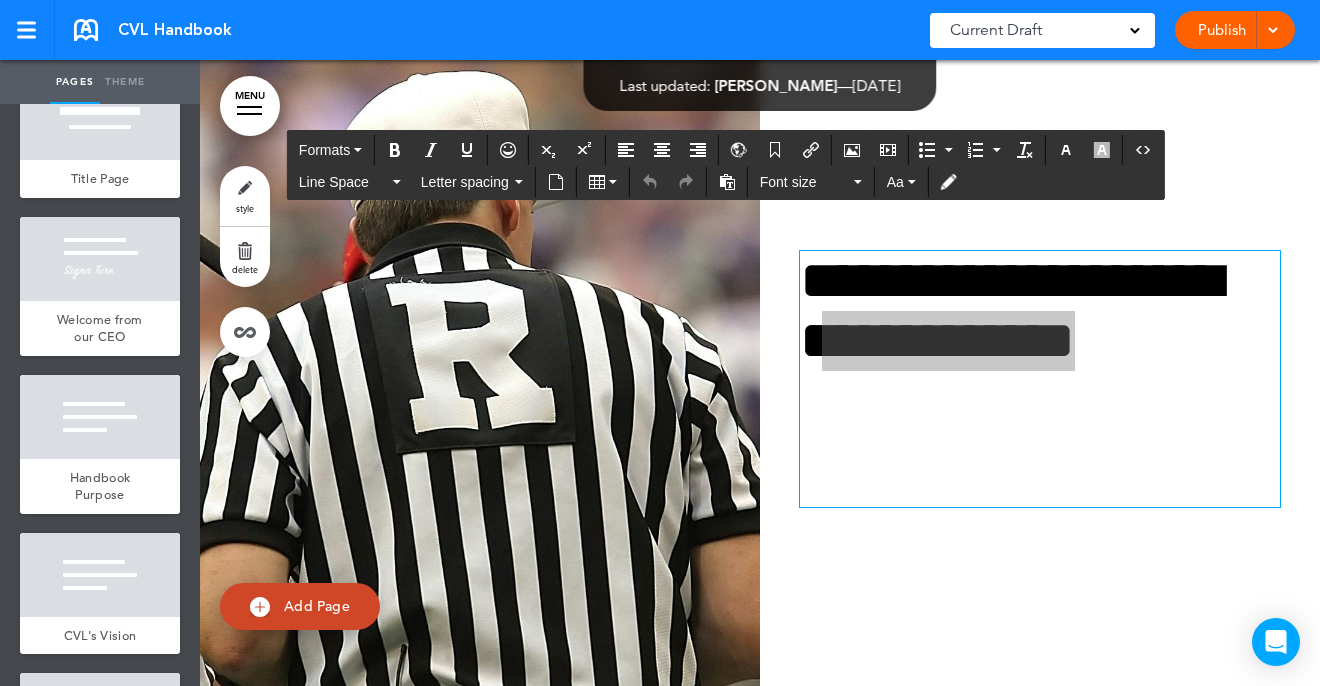 click on "**********" at bounding box center (1040, 351) 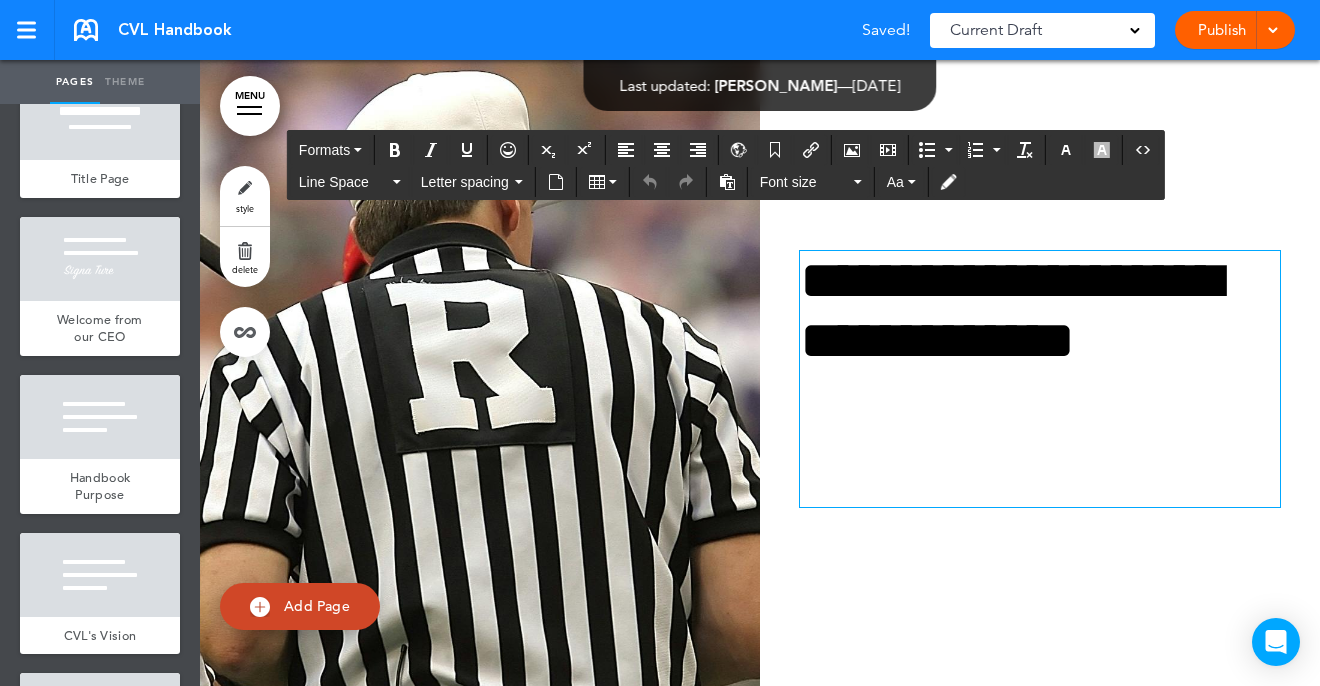 type 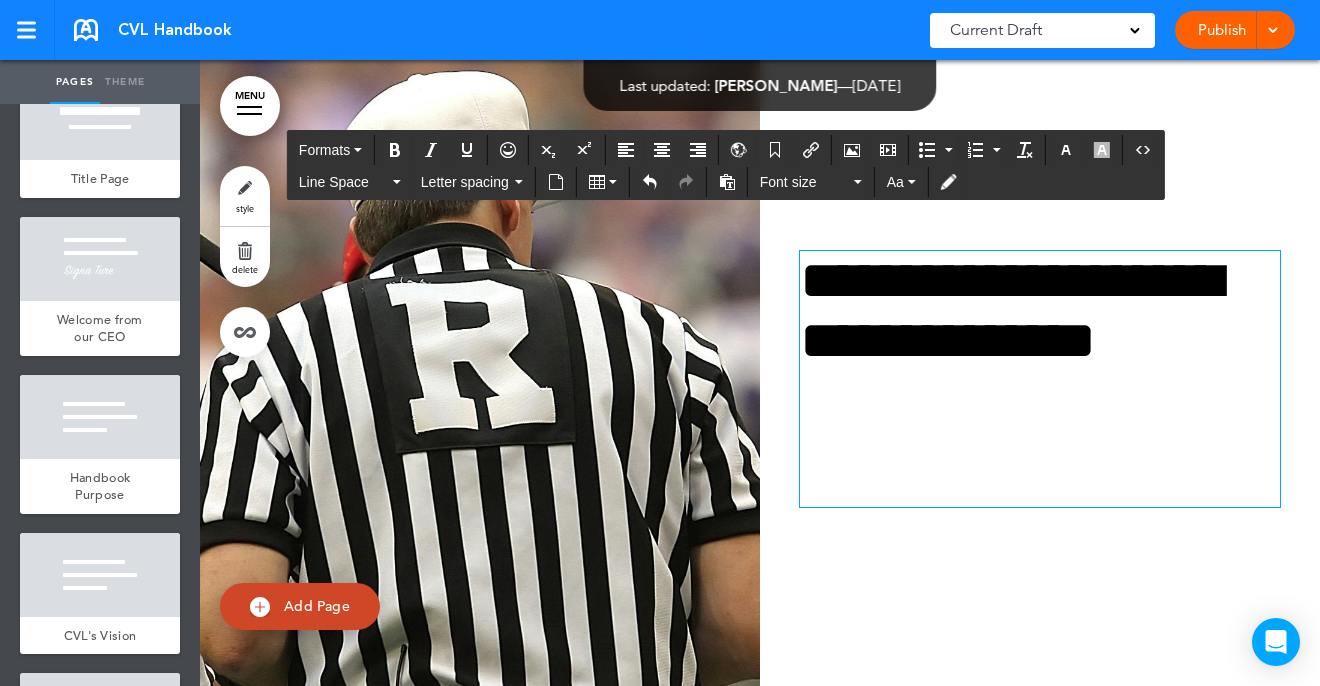 click on "**********" at bounding box center (1040, 351) 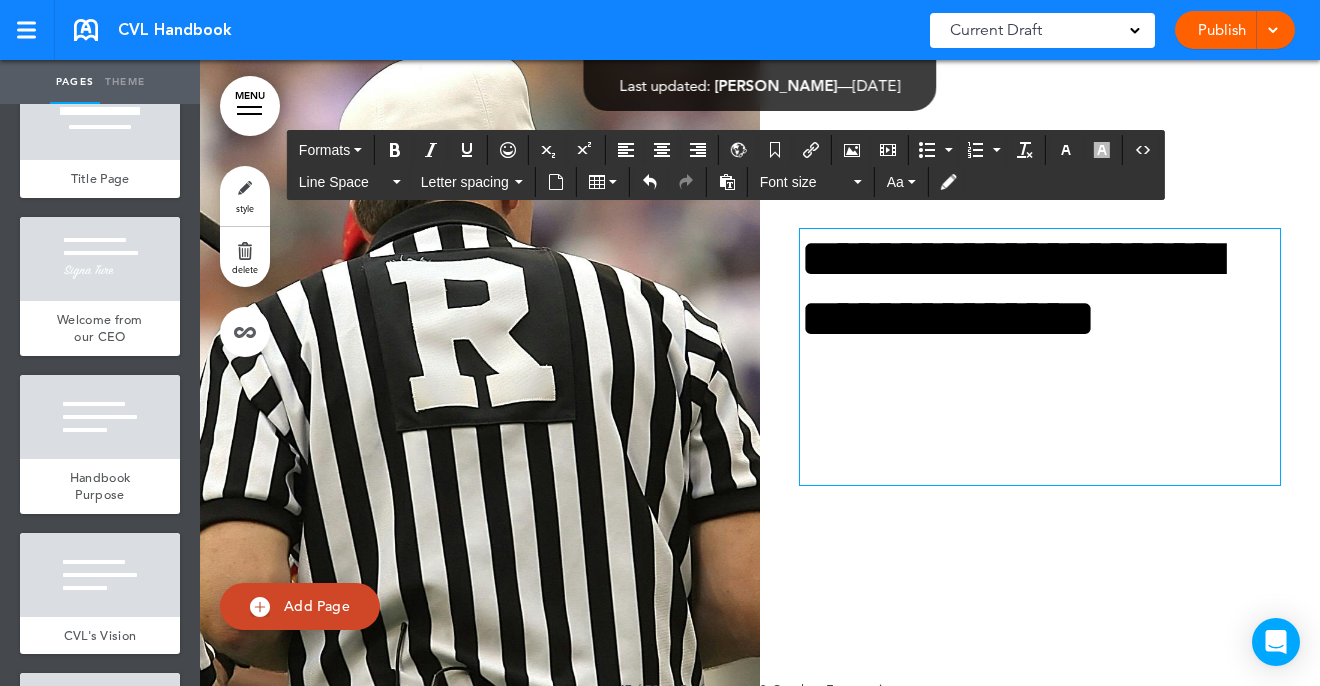 scroll, scrollTop: 44588, scrollLeft: 0, axis: vertical 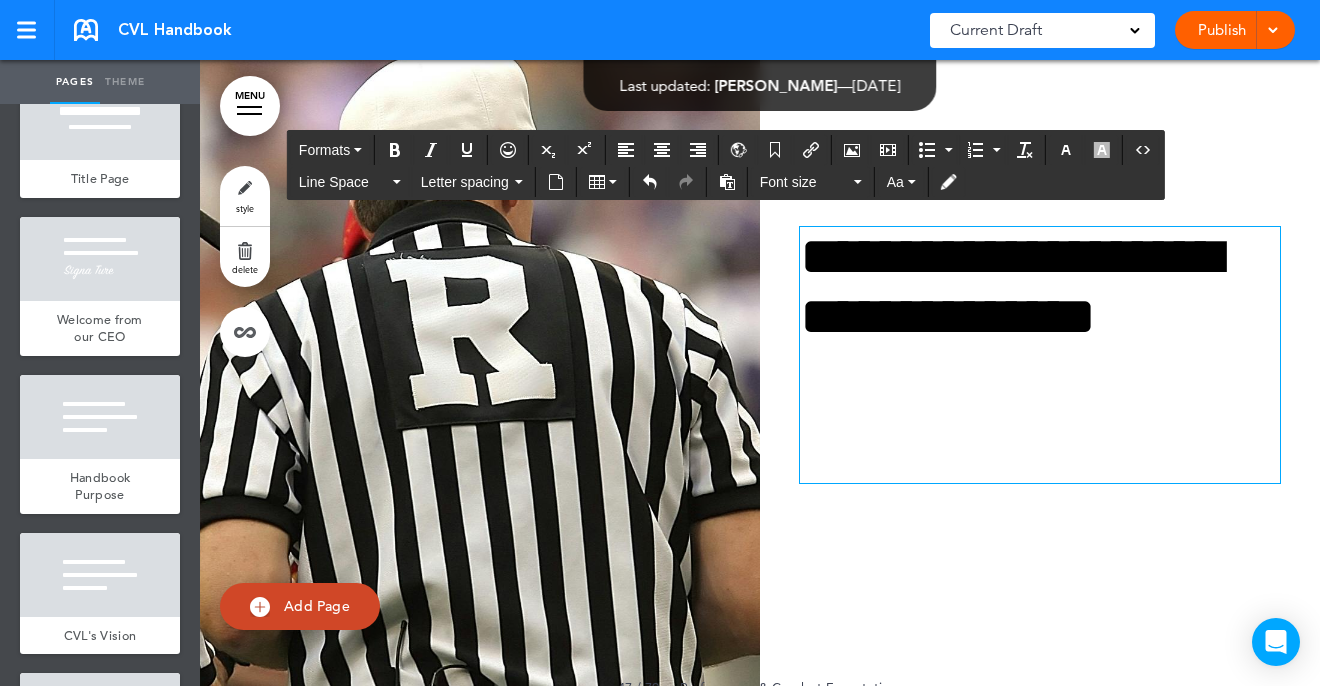 click on "**********" at bounding box center [1040, 327] 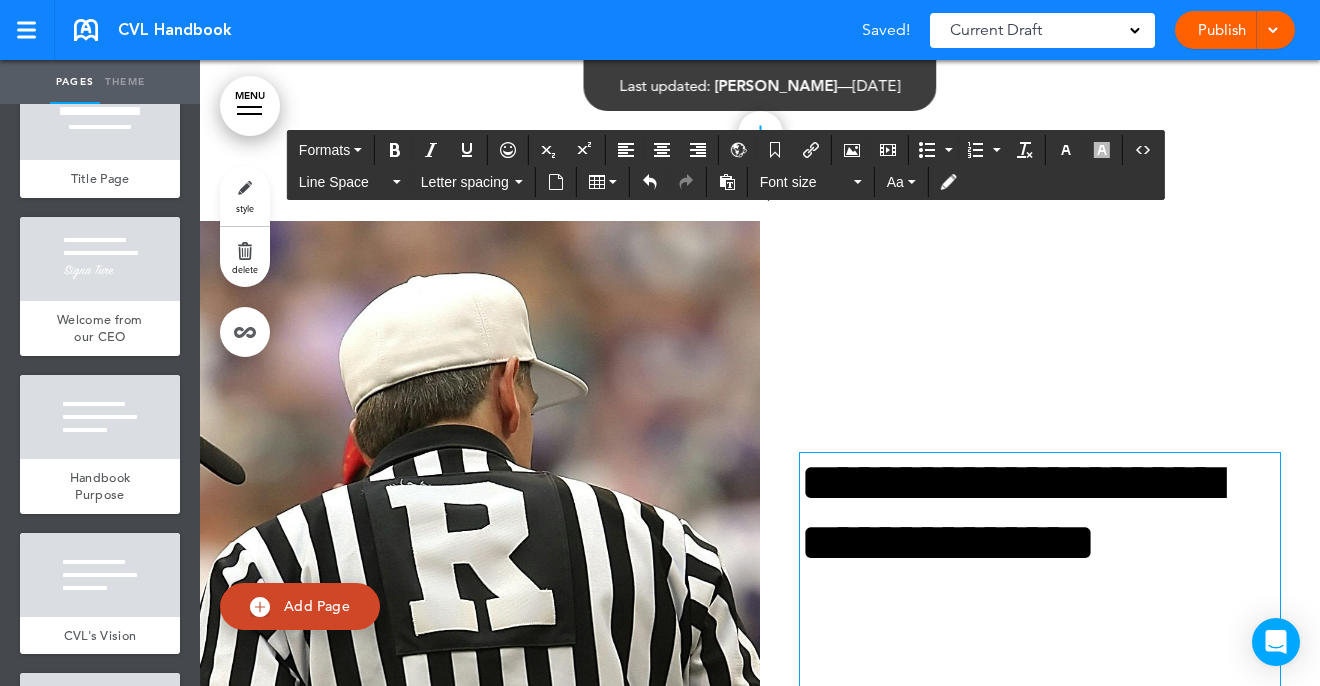 scroll, scrollTop: 36767, scrollLeft: 0, axis: vertical 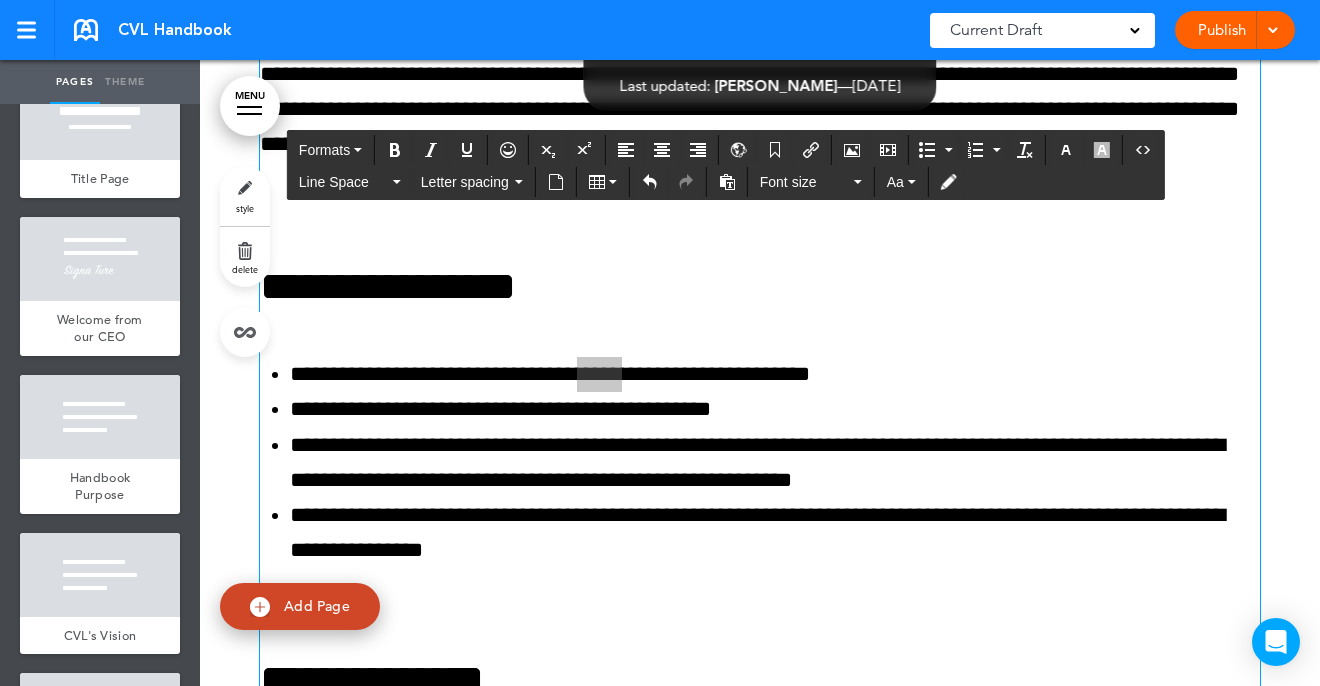 click on "**********" at bounding box center (775, 374) 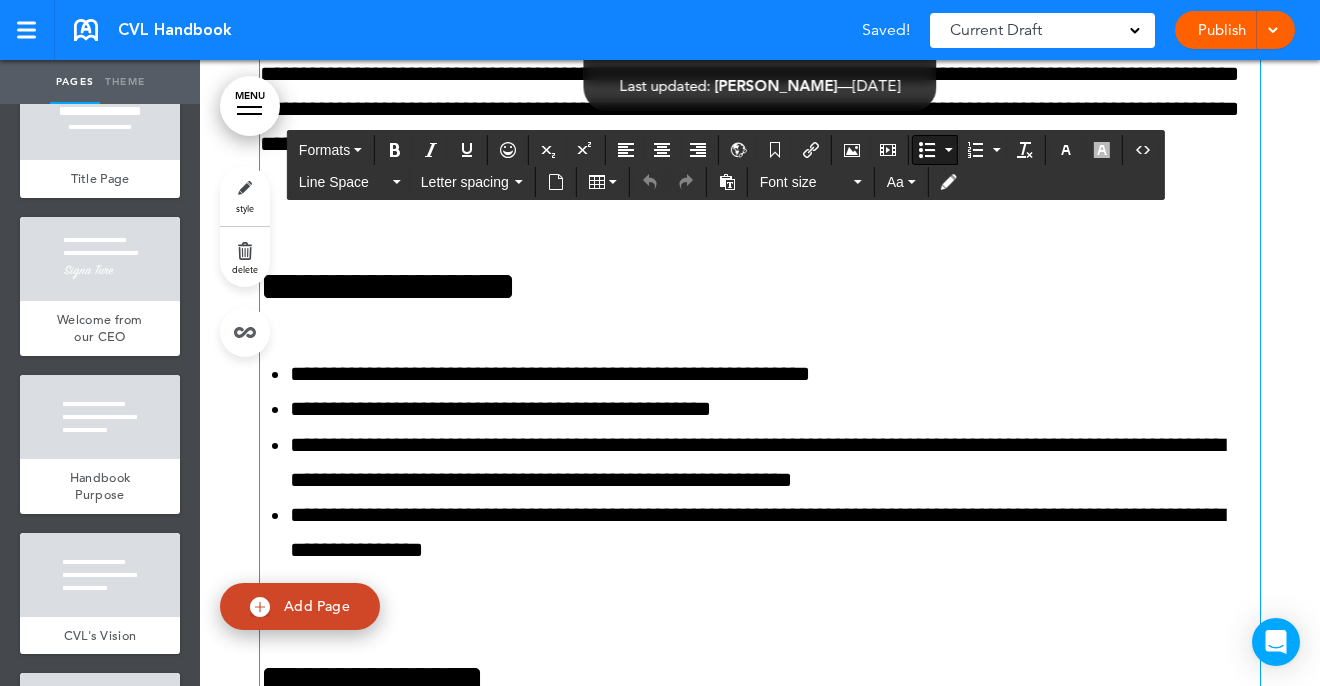 type 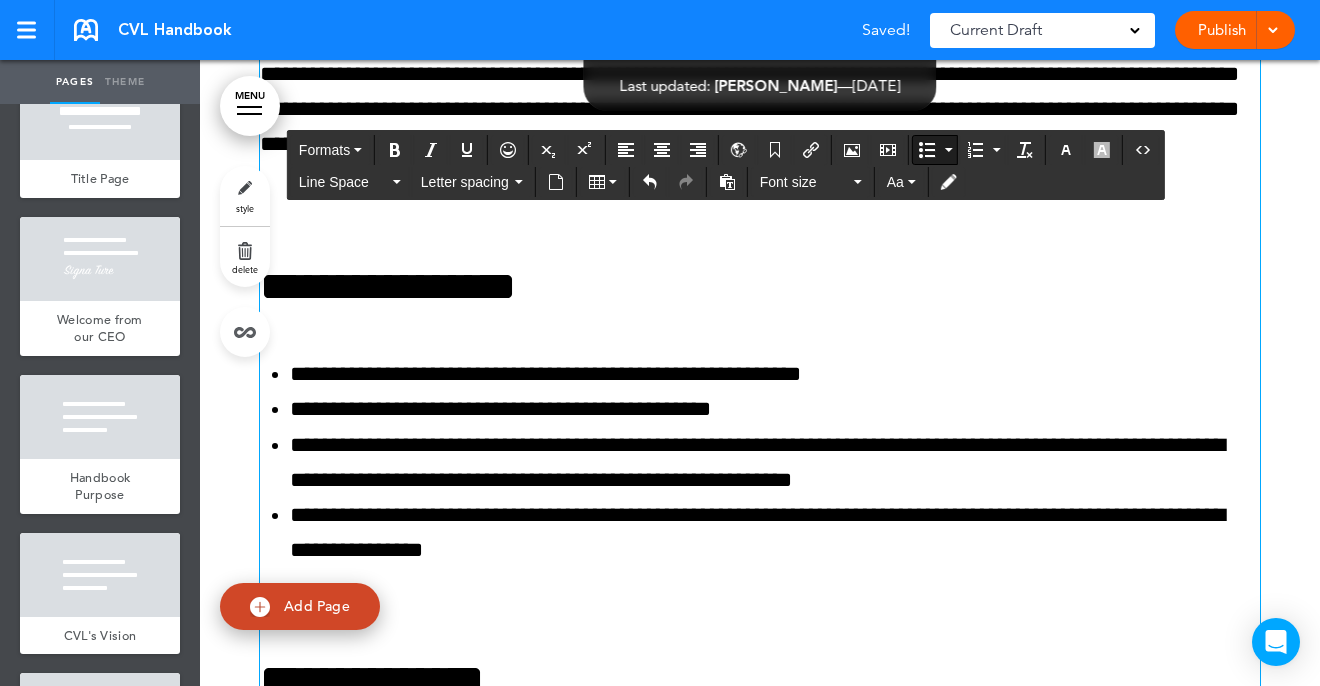 click on "**********" at bounding box center [775, 409] 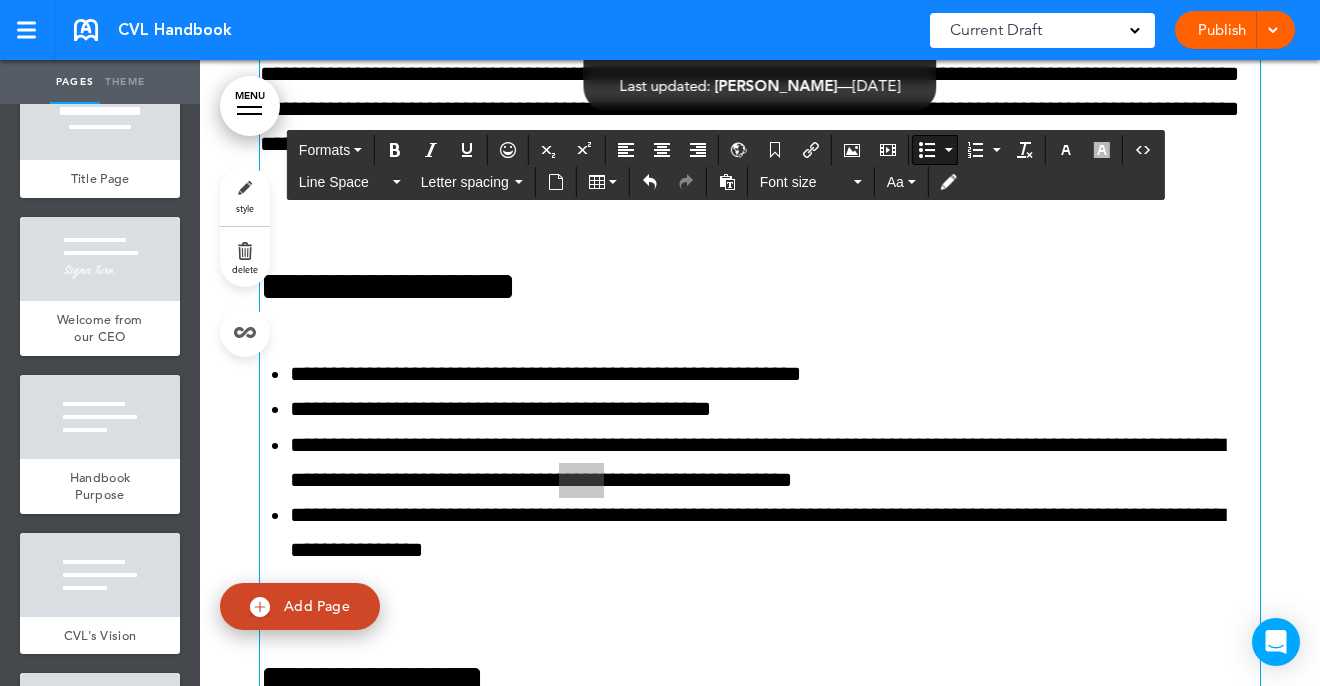 click on "**********" at bounding box center [775, 463] 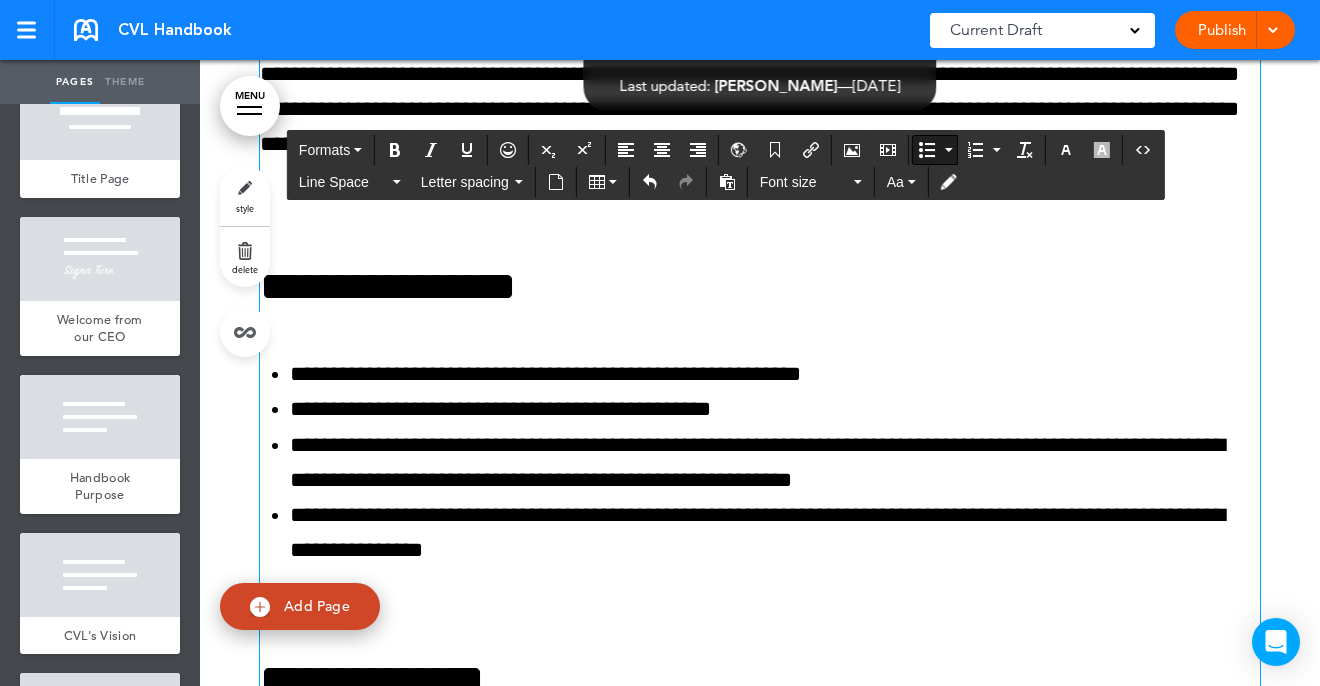click on "**********" at bounding box center [775, 409] 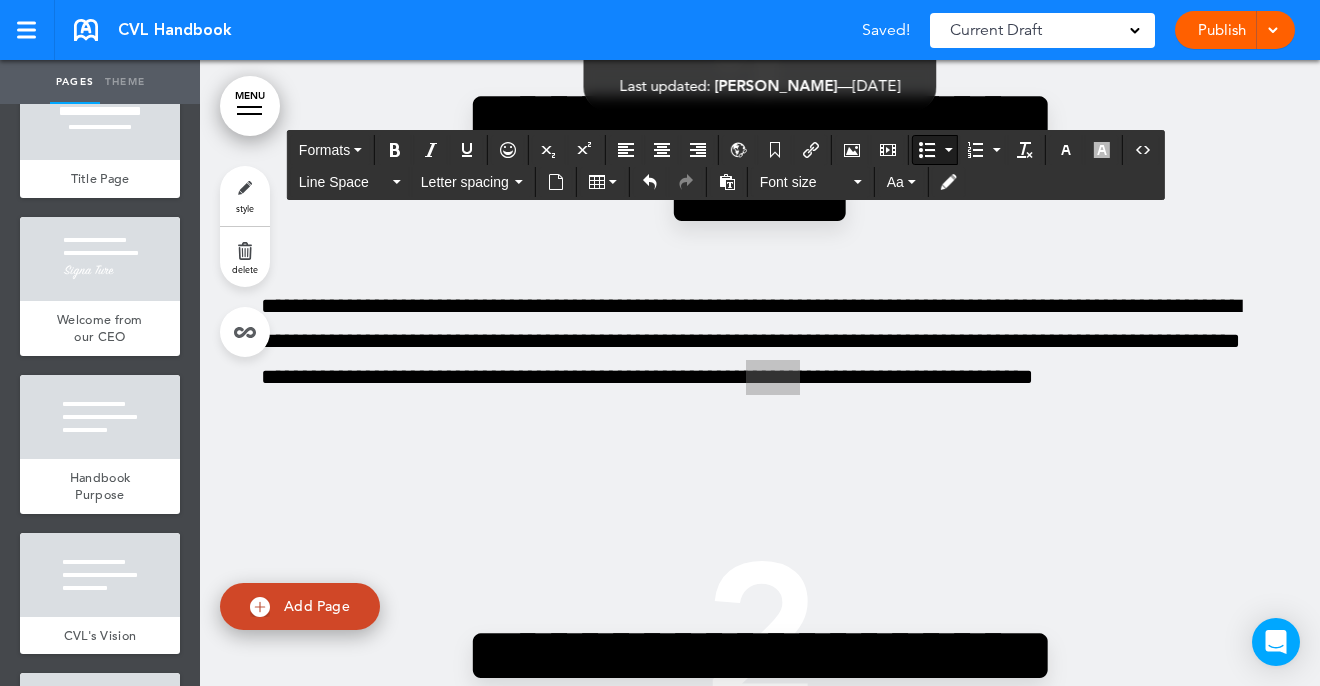 scroll, scrollTop: 68311, scrollLeft: 0, axis: vertical 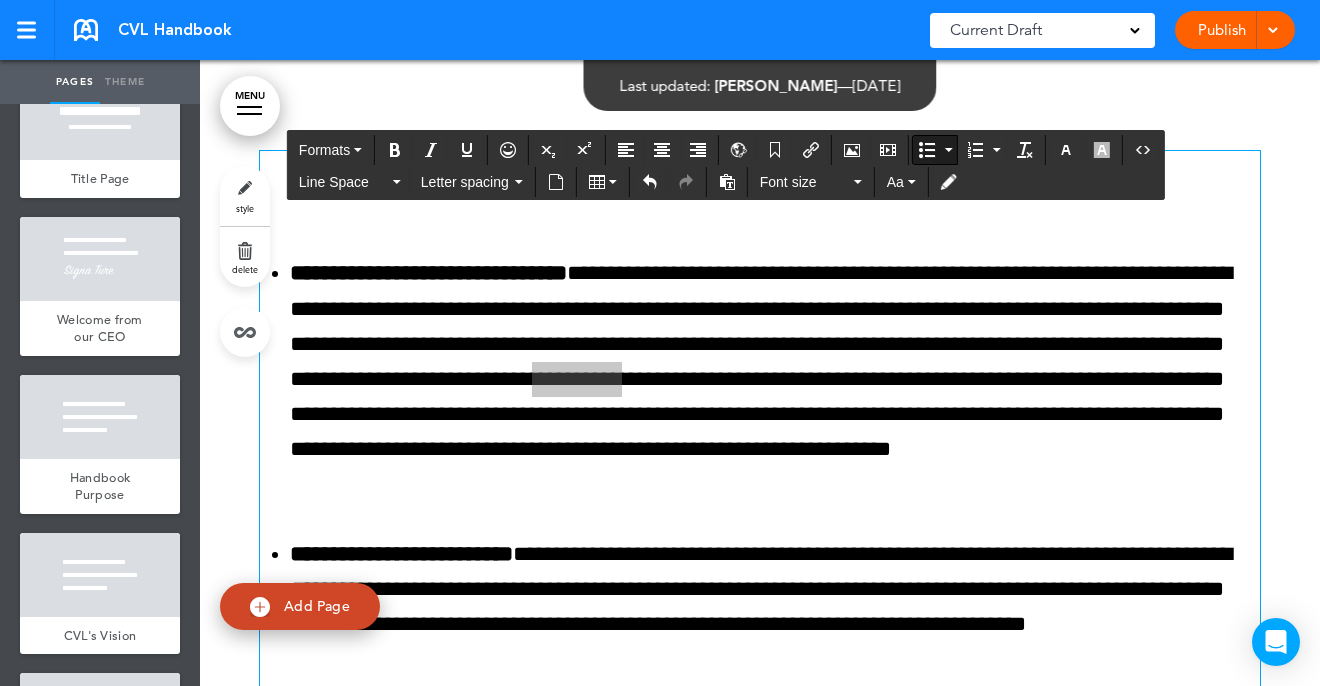 click on "**********" at bounding box center [775, 378] 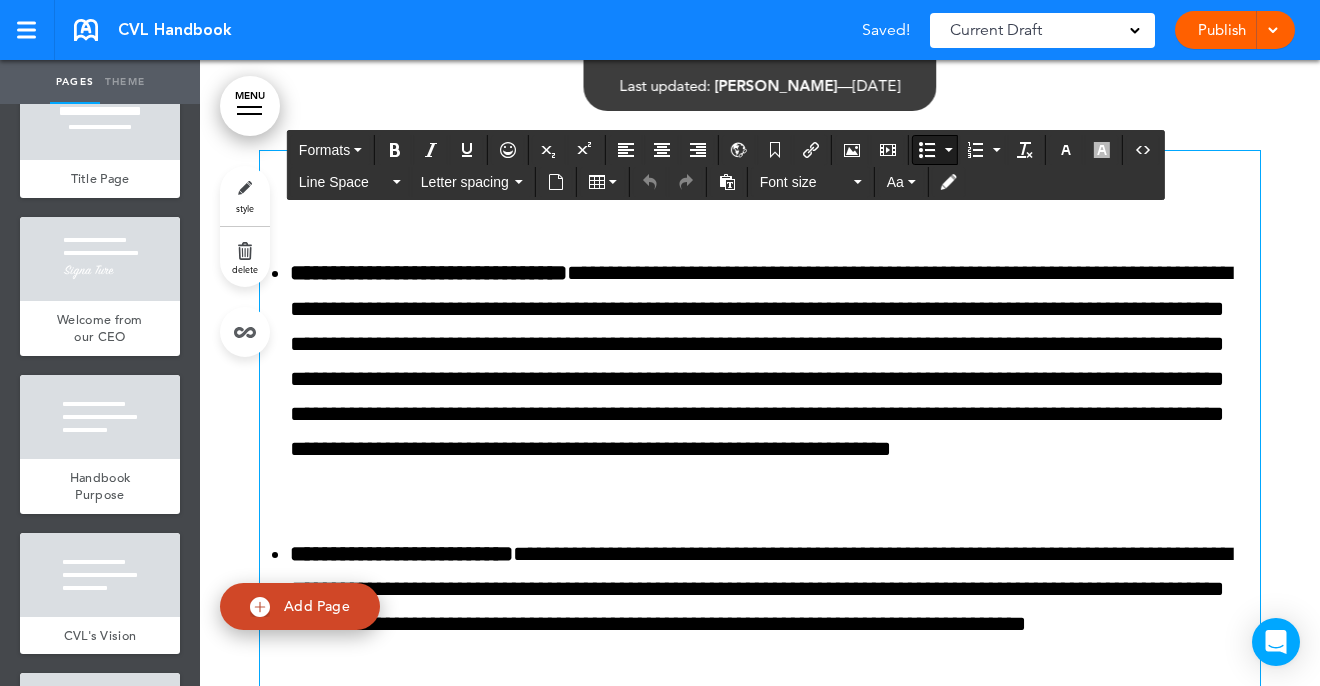 click on "**********" at bounding box center (775, 378) 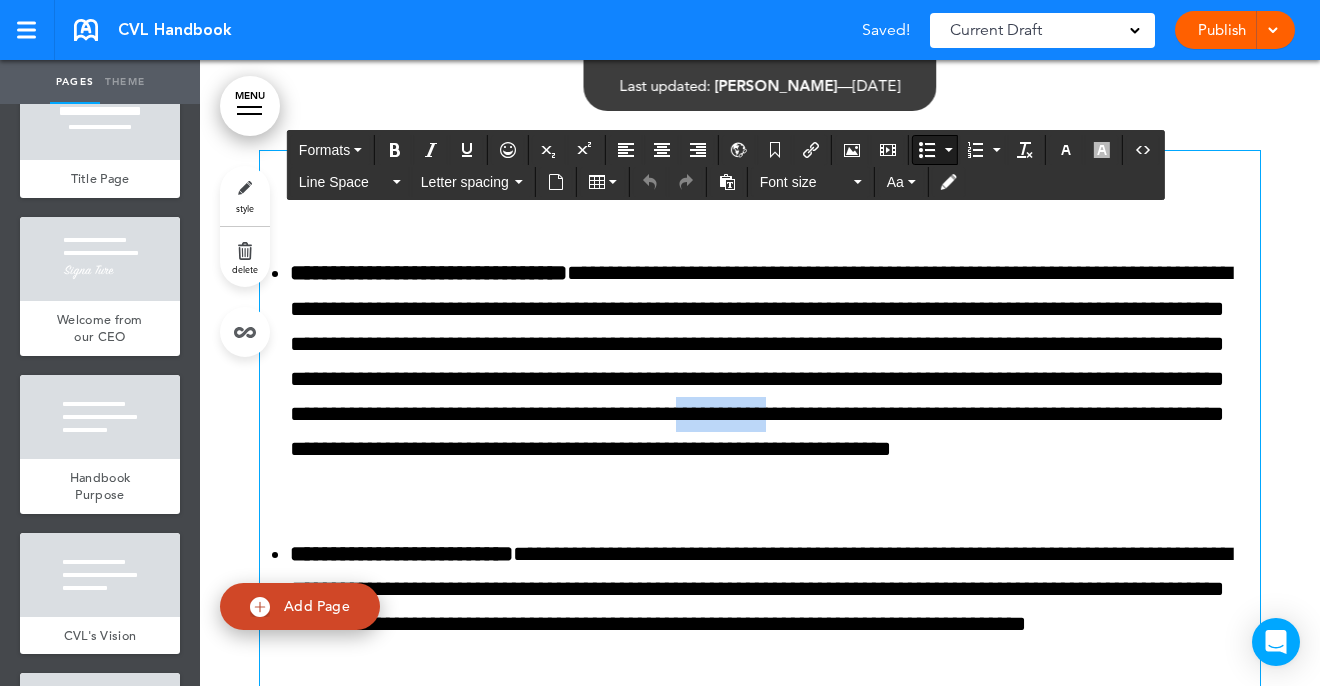 type 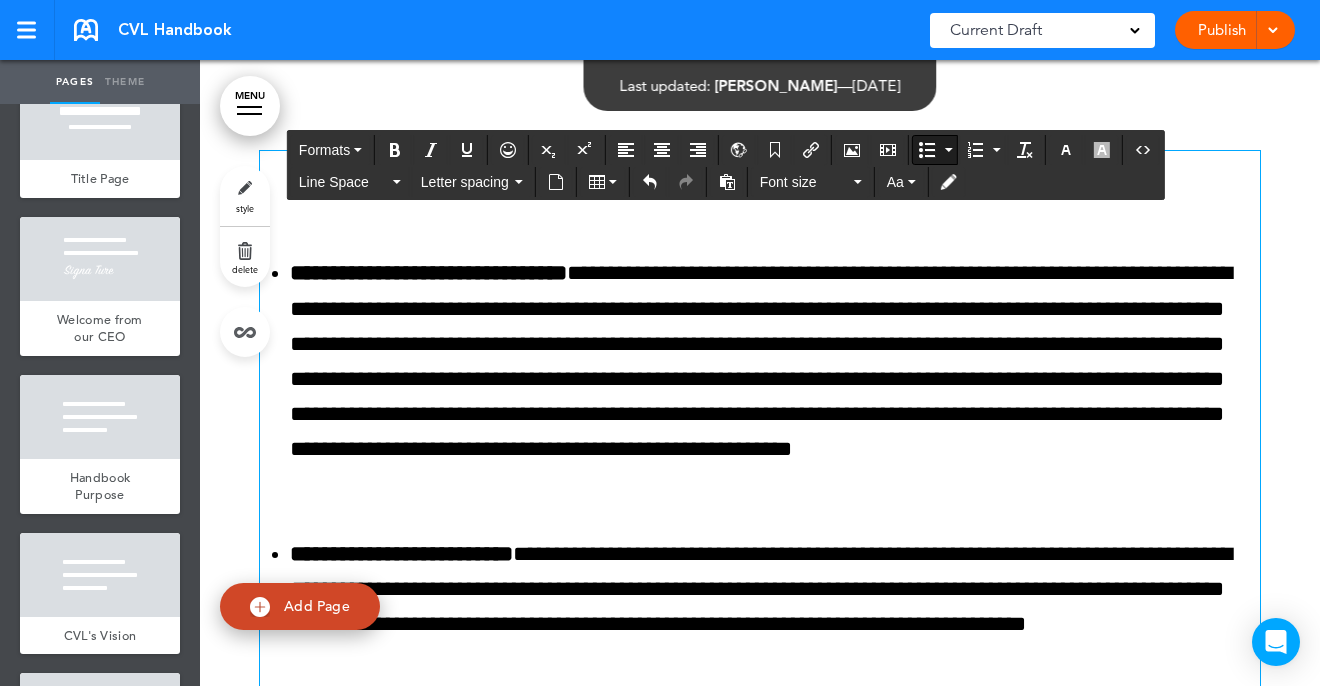 click on "**********" at bounding box center (775, 378) 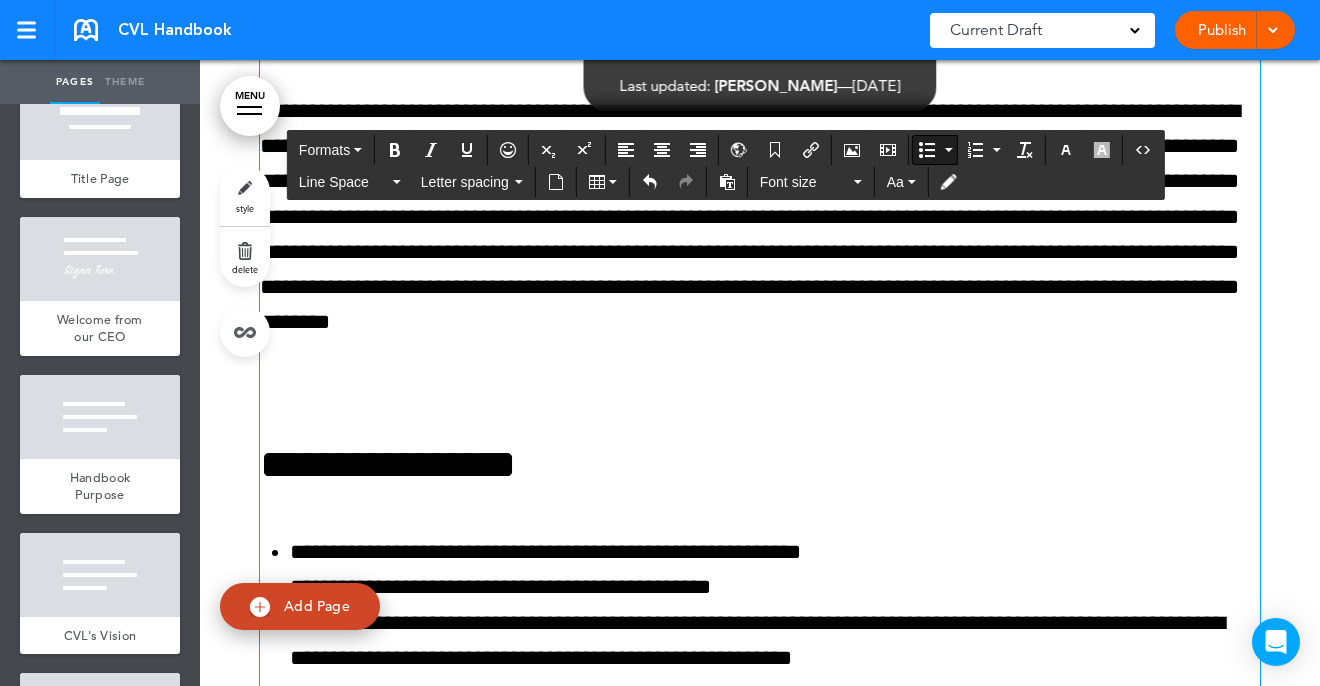 scroll, scrollTop: 36542, scrollLeft: 0, axis: vertical 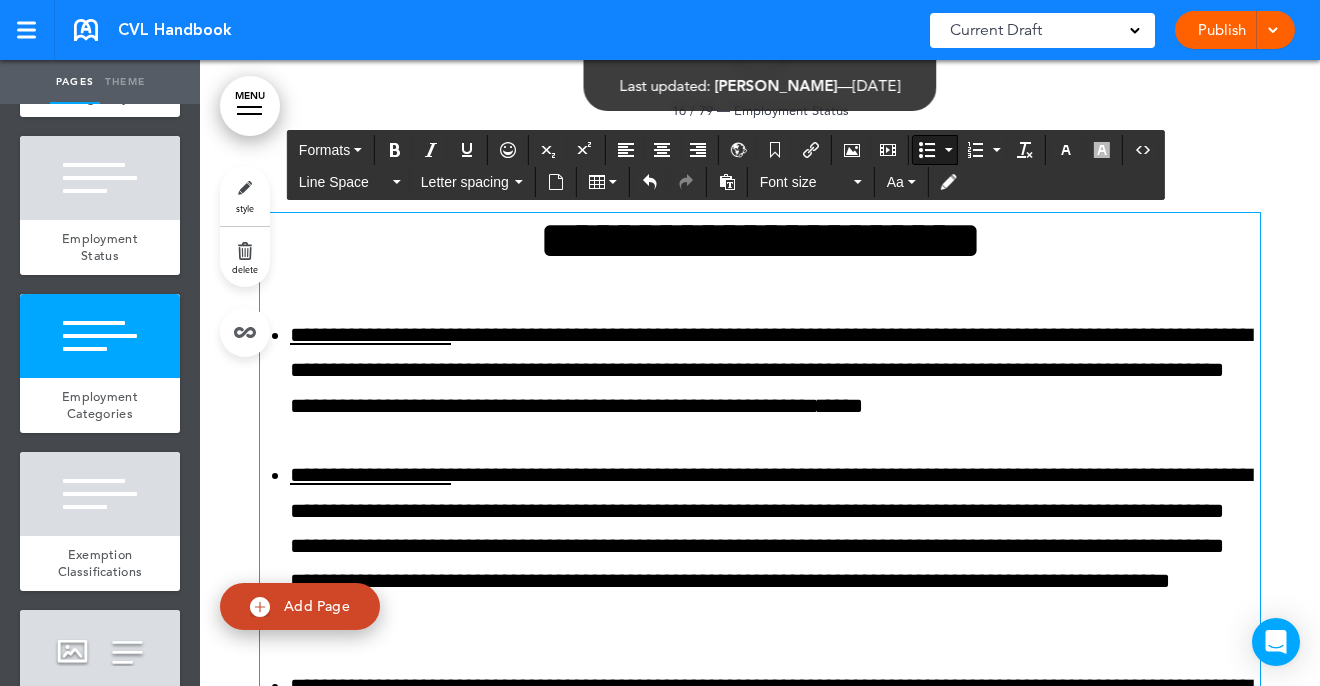 click on "**********" at bounding box center [775, 545] 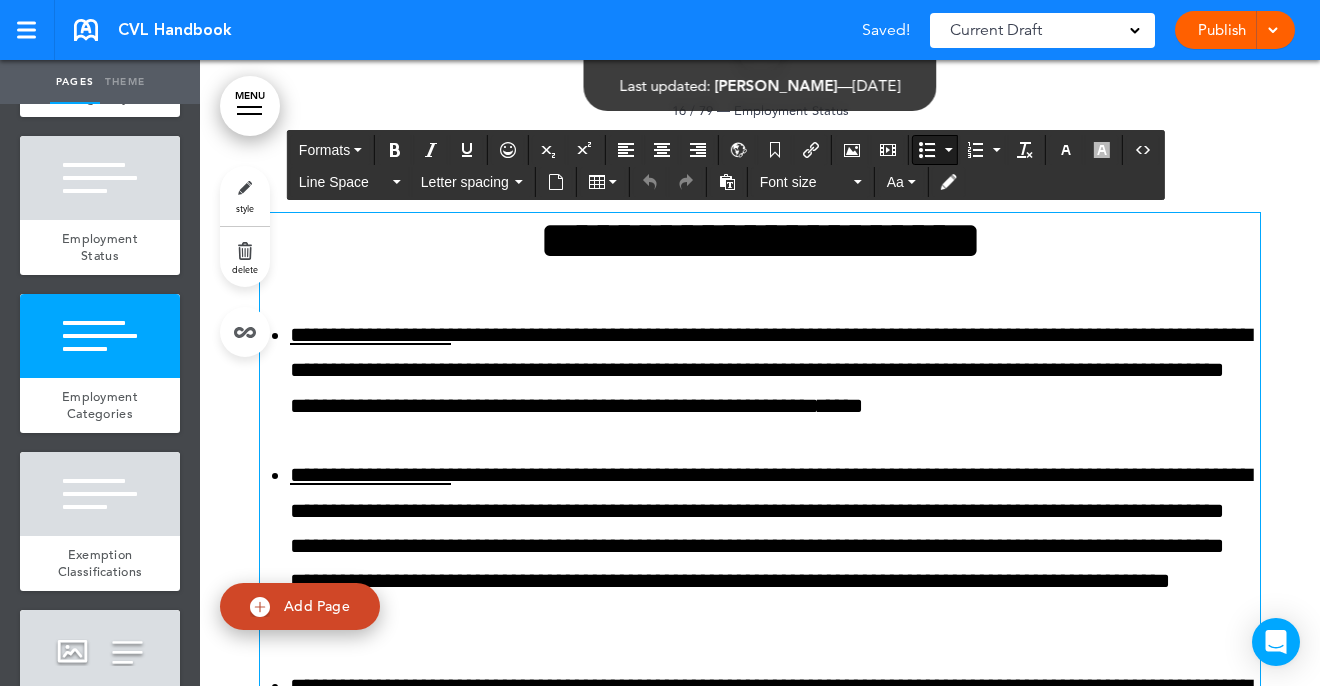 type 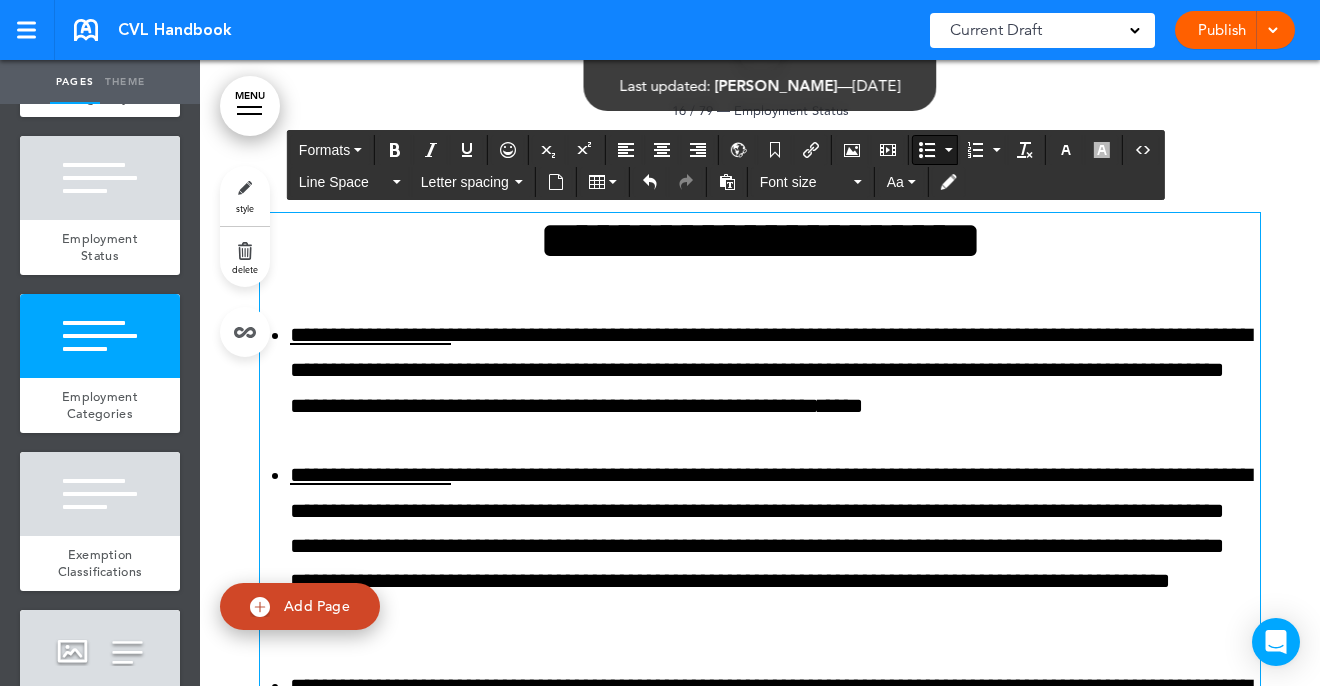 click on "**********" at bounding box center (775, 545) 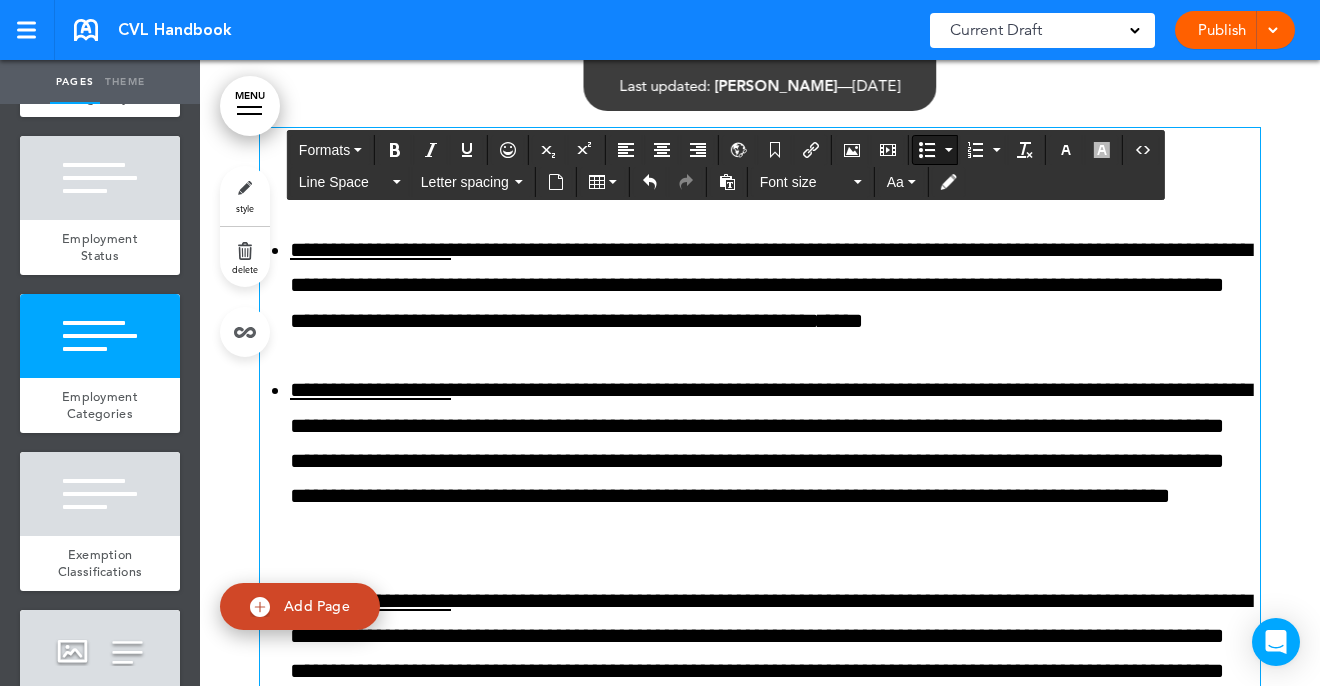 scroll, scrollTop: 15202, scrollLeft: 0, axis: vertical 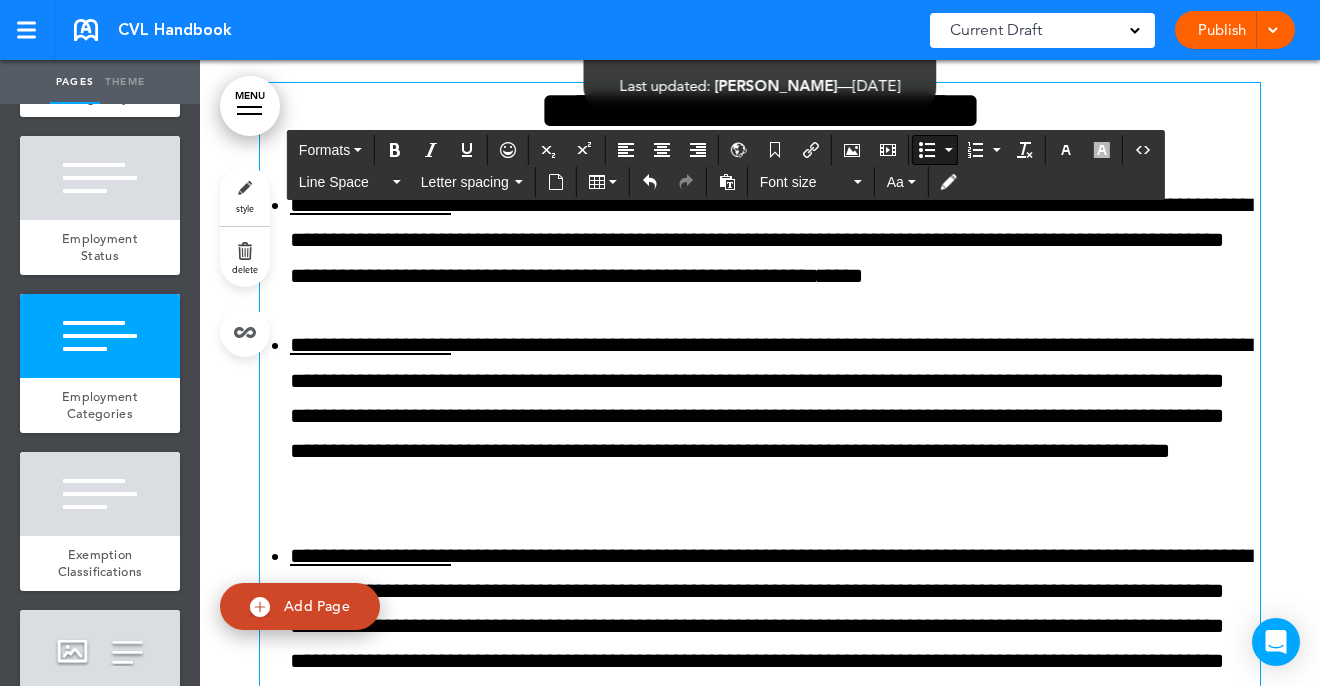 click on "**********" at bounding box center (775, 415) 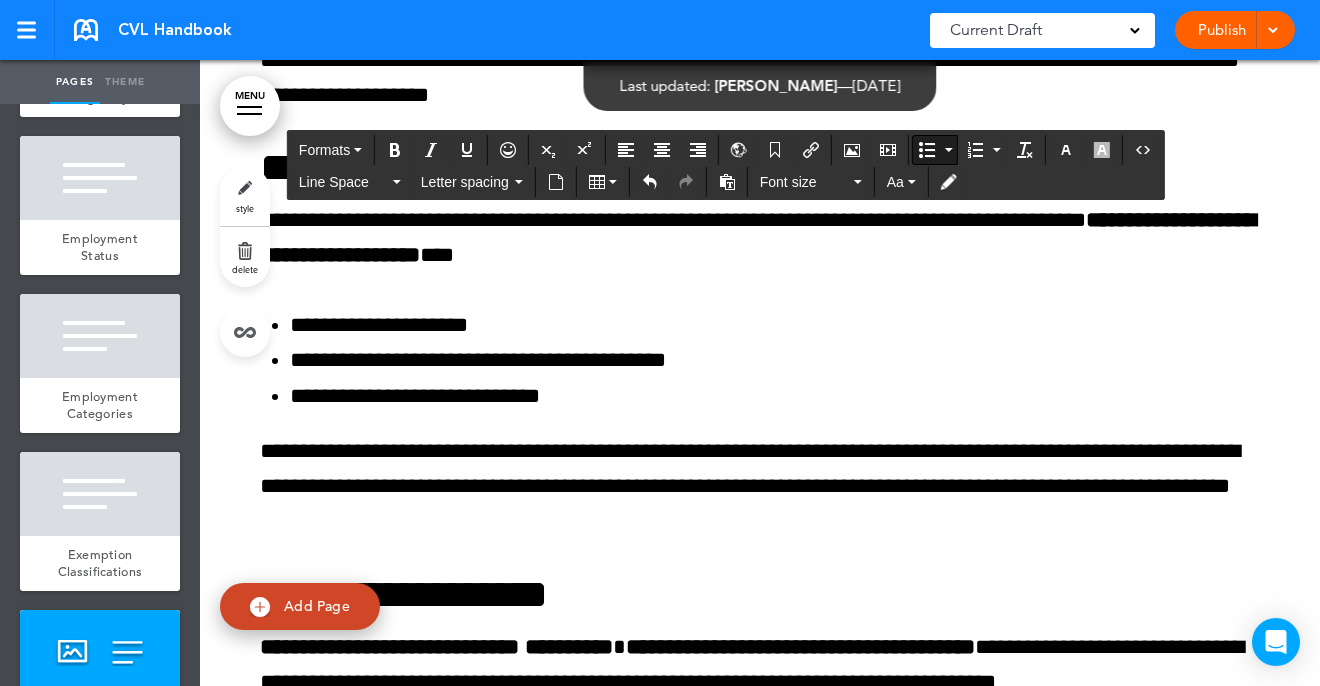scroll, scrollTop: 18406, scrollLeft: 0, axis: vertical 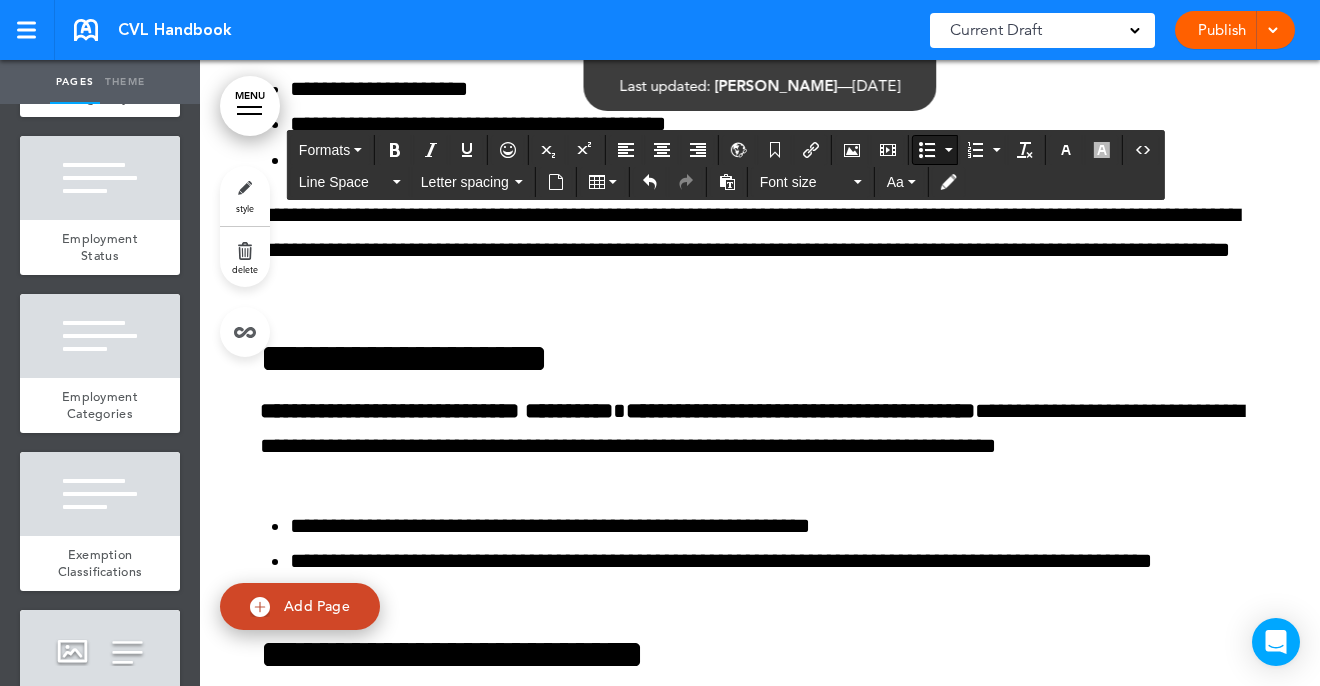 click on "MENU" at bounding box center (250, 106) 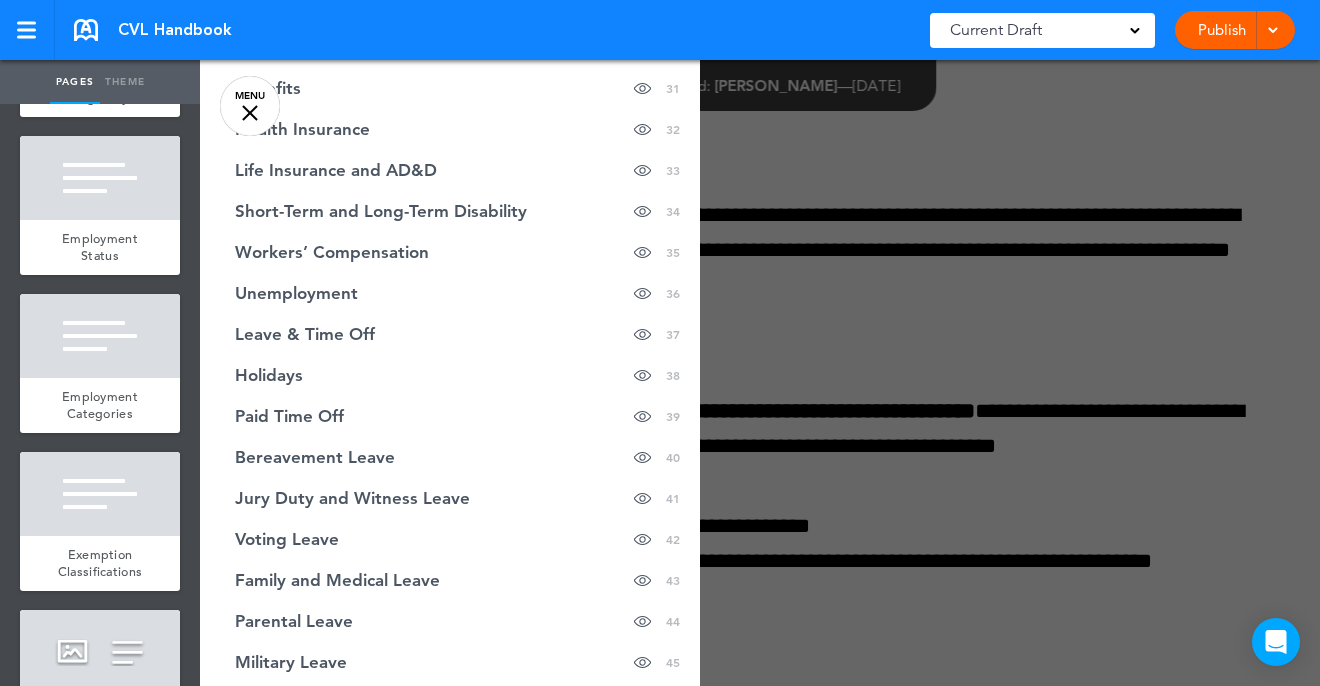 scroll, scrollTop: 1339, scrollLeft: 0, axis: vertical 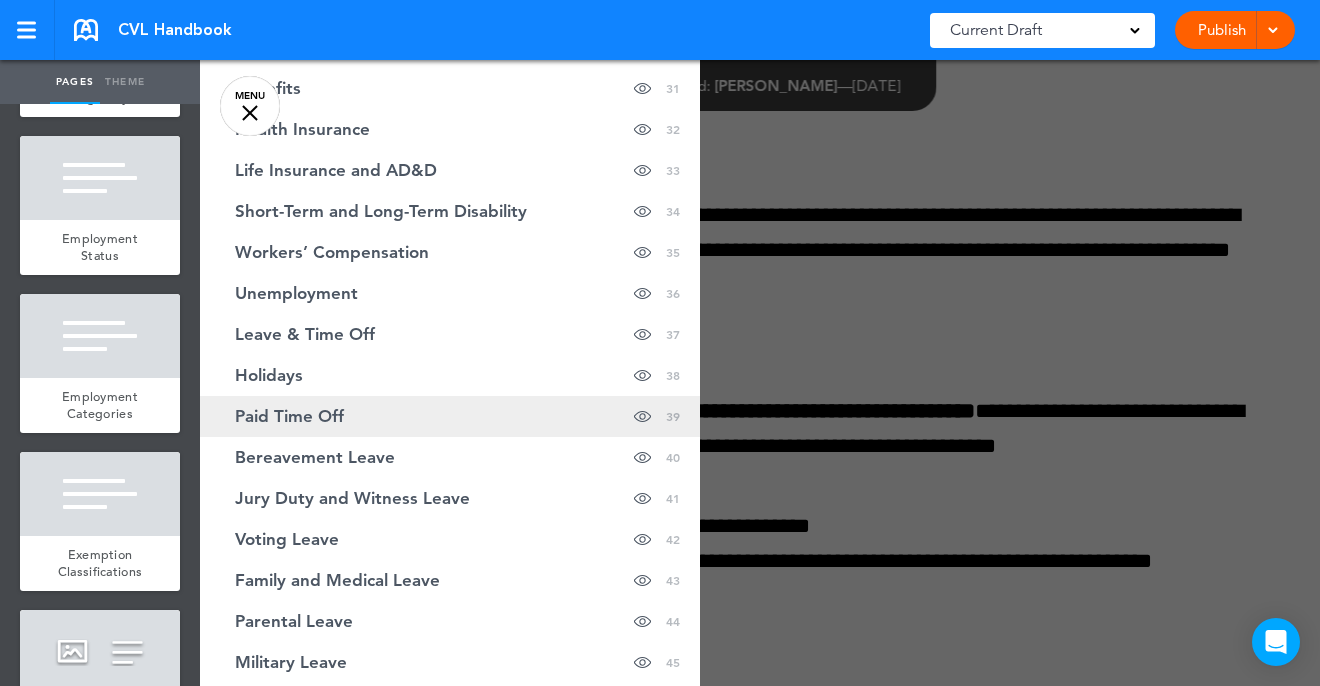 click on "Paid Time Off" at bounding box center (289, 416) 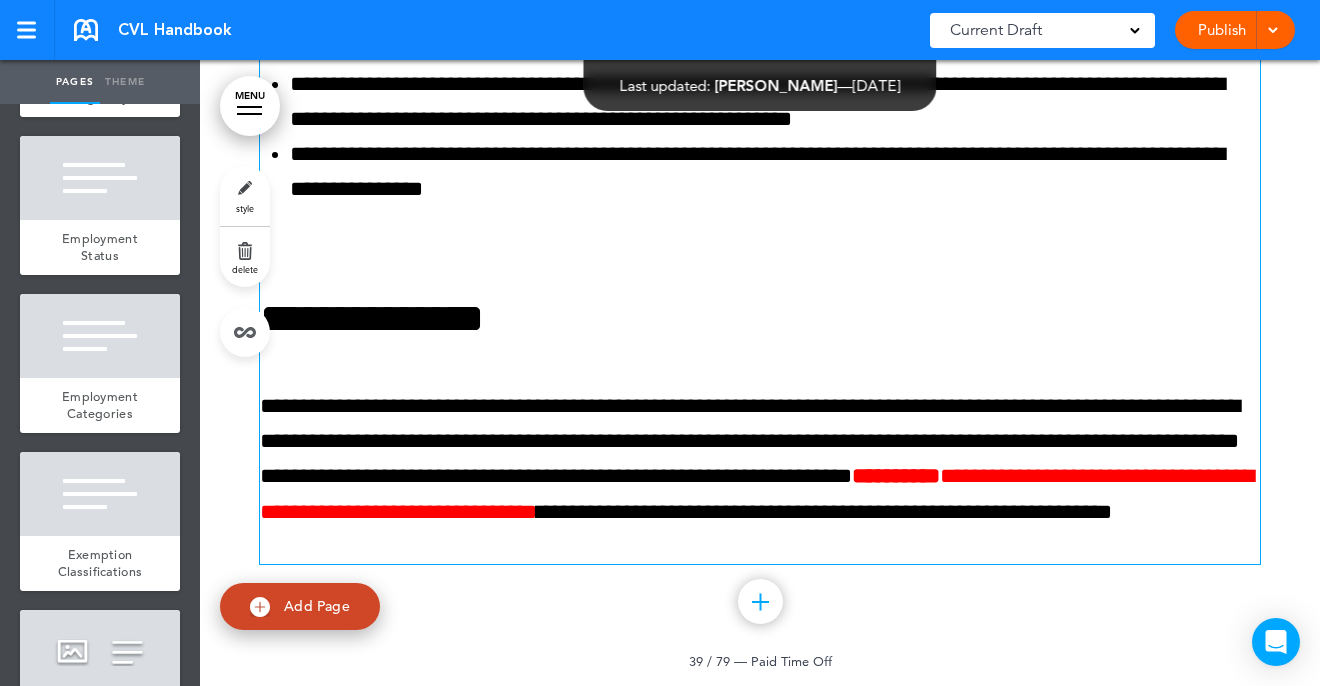scroll, scrollTop: 37139, scrollLeft: 0, axis: vertical 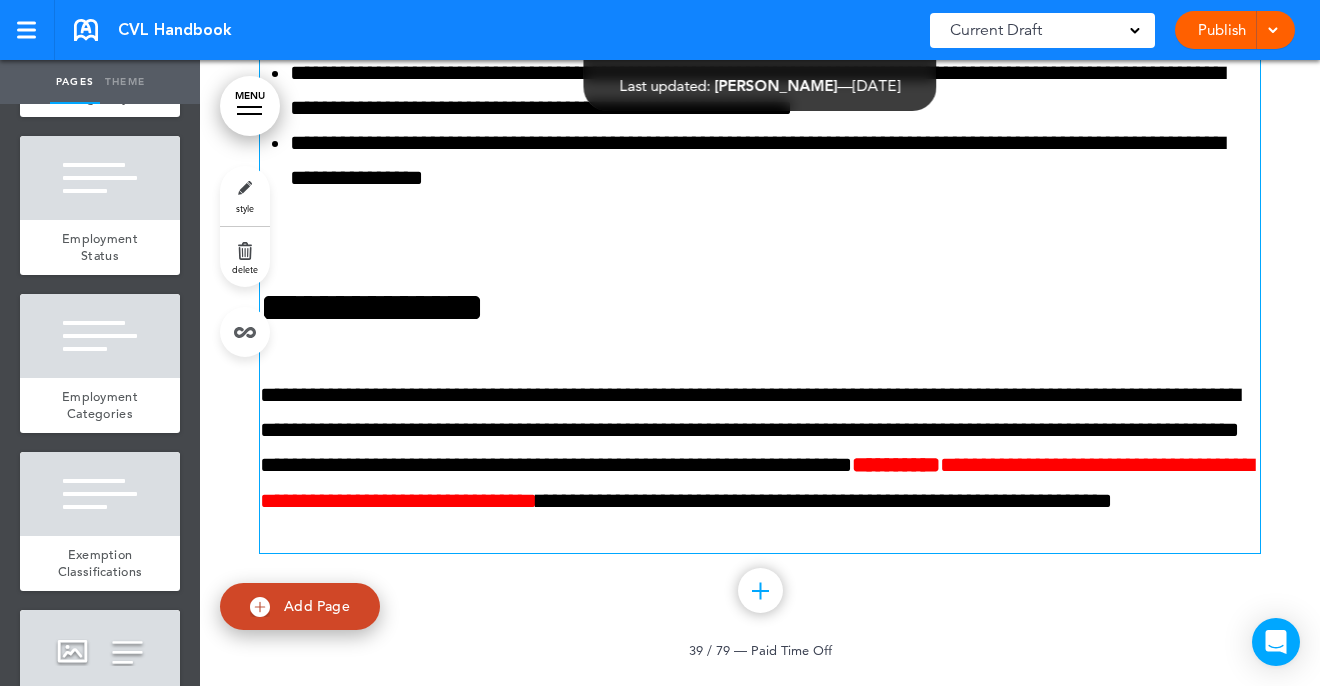 click on "**********" at bounding box center (896, 465) 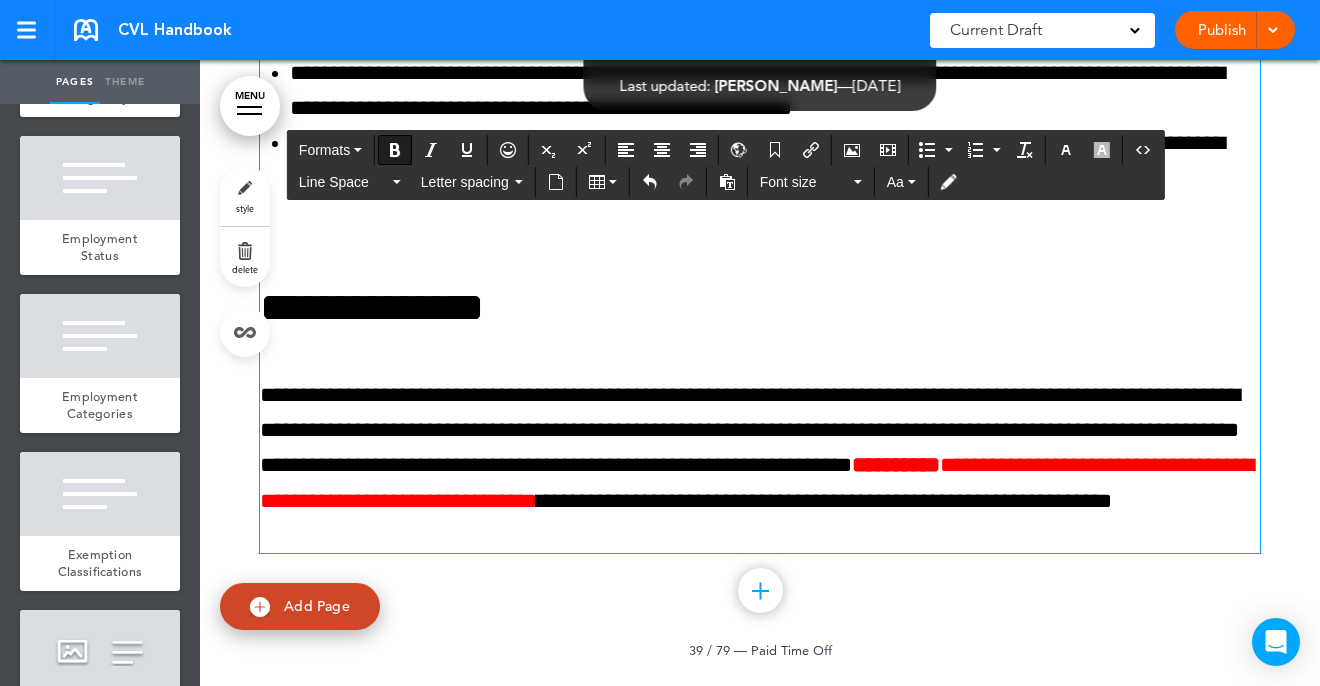click on "**********" at bounding box center (760, 465) 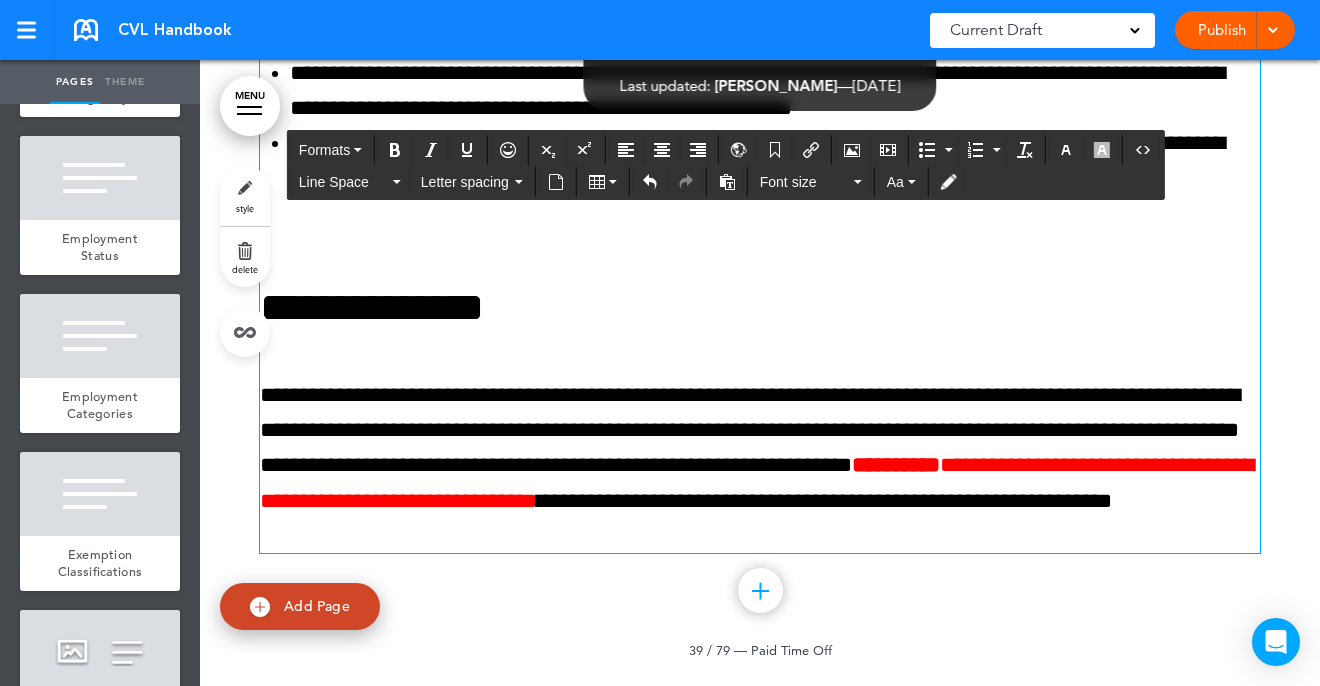 click on "**********" at bounding box center [760, 465] 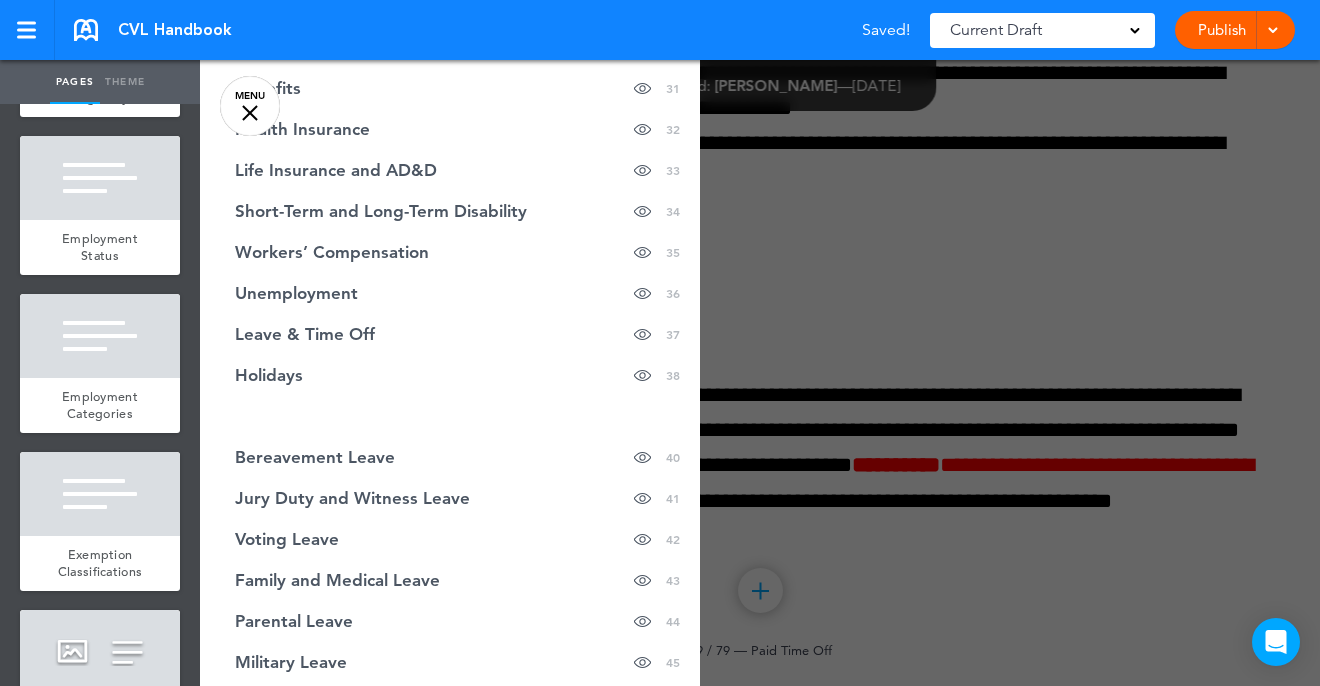 click at bounding box center [860, 343] 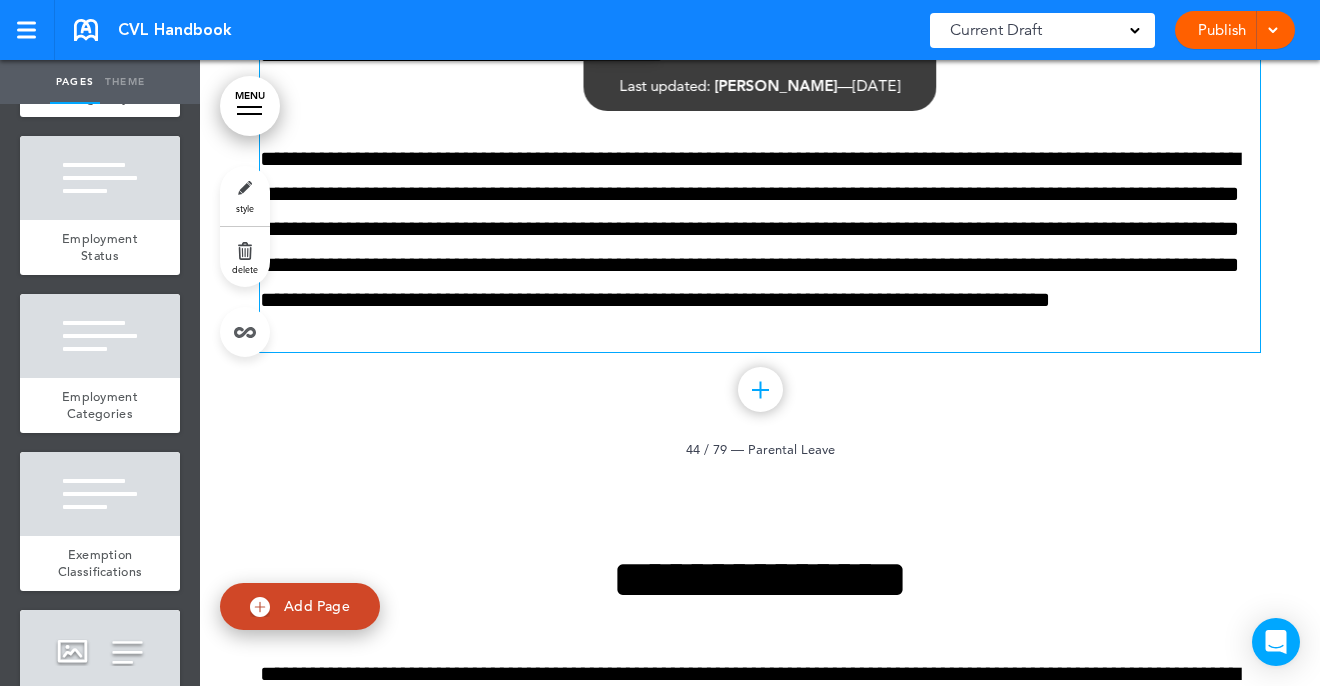 scroll, scrollTop: 41099, scrollLeft: 0, axis: vertical 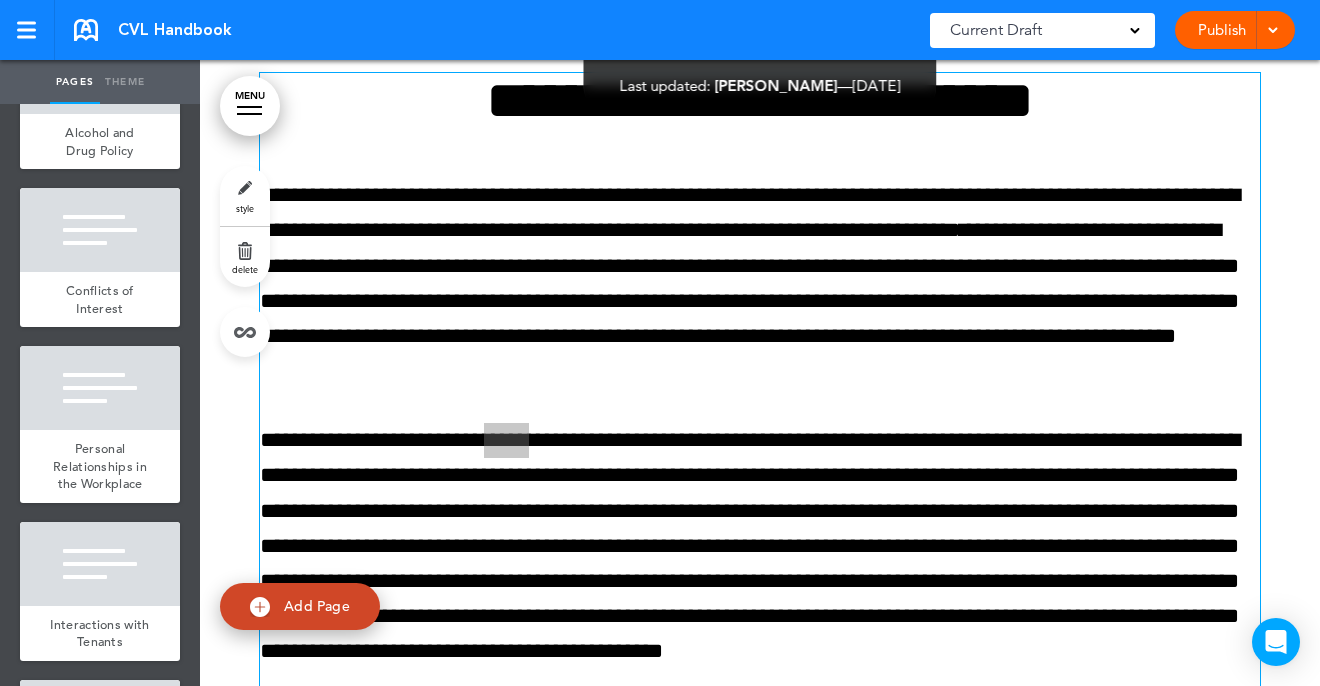 click on "**********" at bounding box center (760, 563) 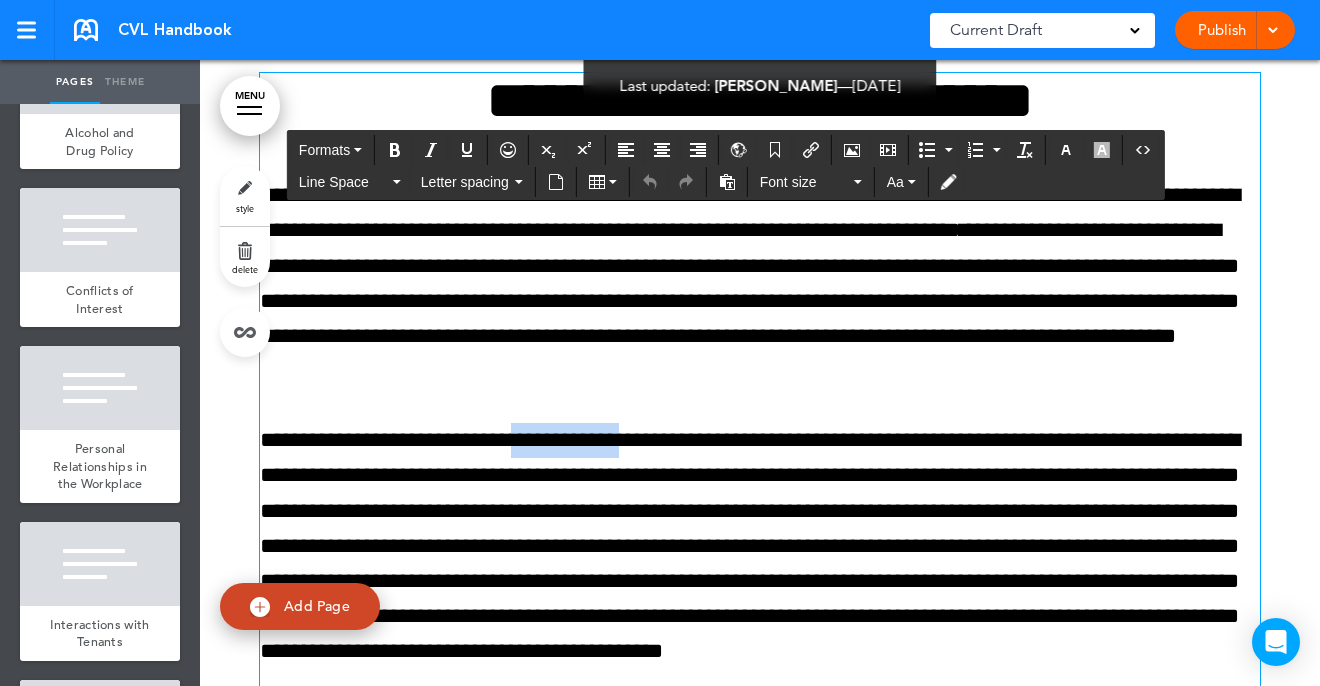 drag, startPoint x: 630, startPoint y: 439, endPoint x: 534, endPoint y: 423, distance: 97.3242 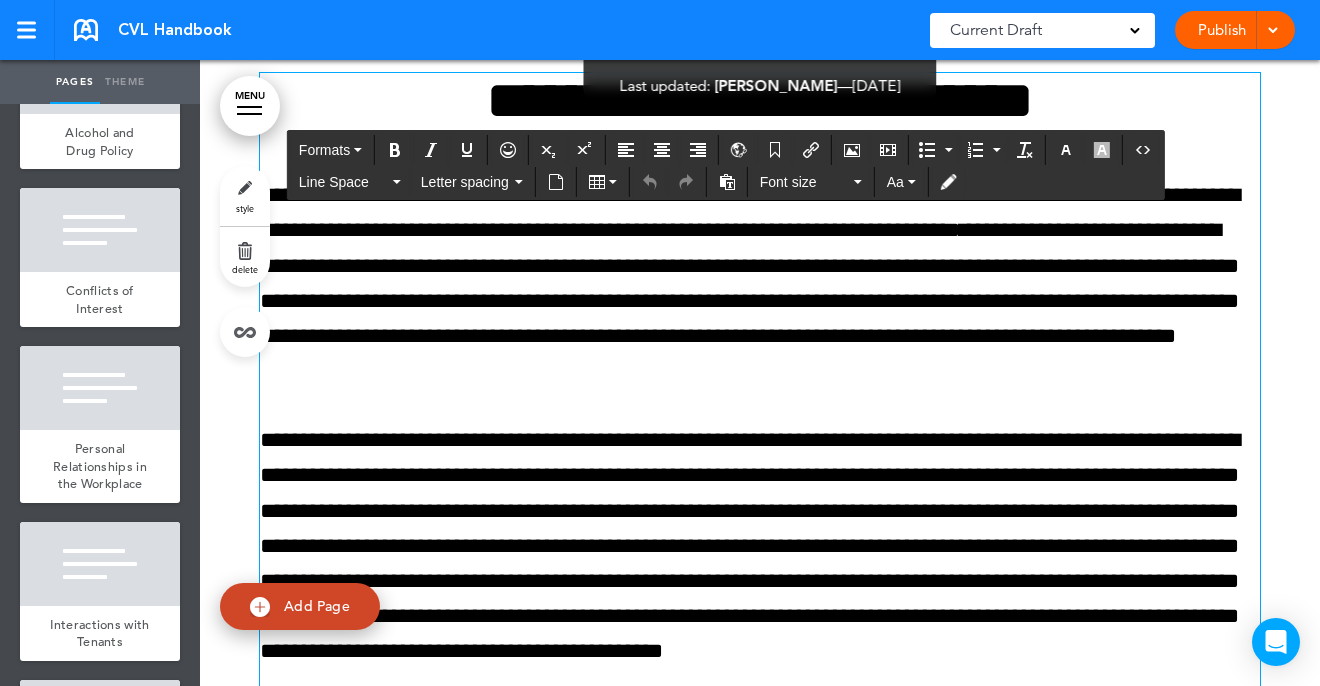 click on "MENU" at bounding box center (250, 106) 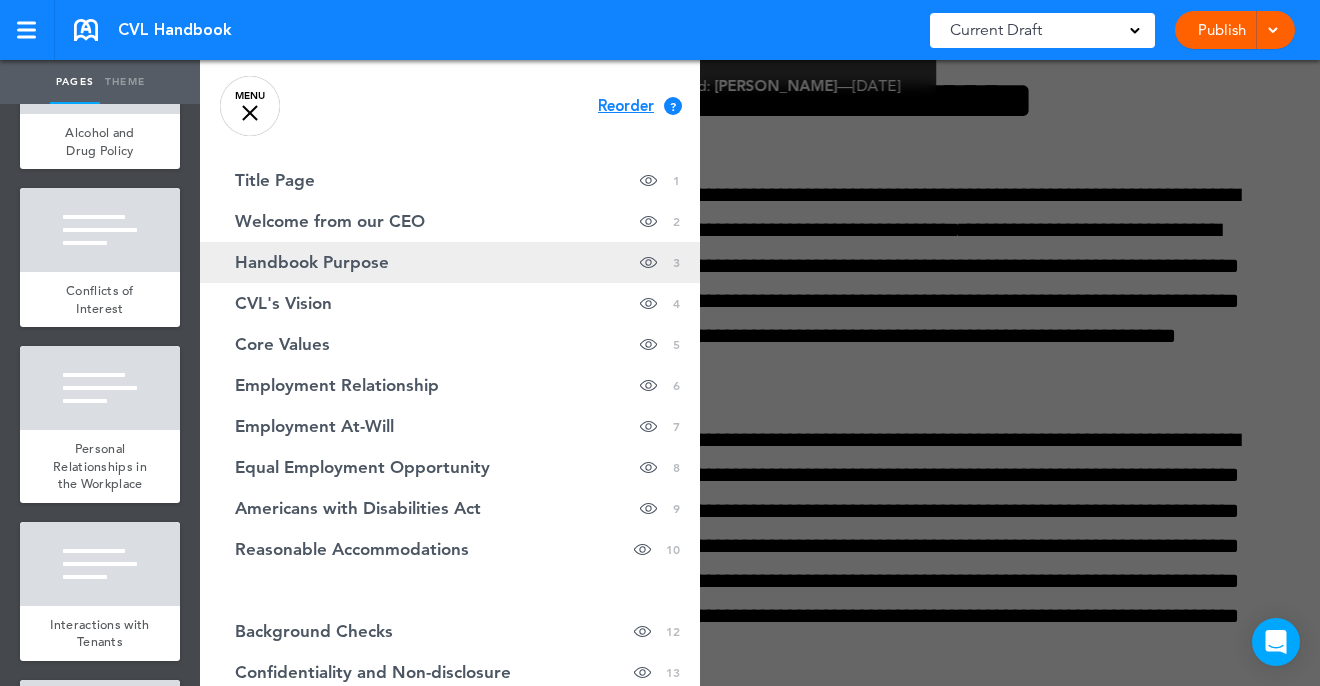 scroll, scrollTop: 0, scrollLeft: 0, axis: both 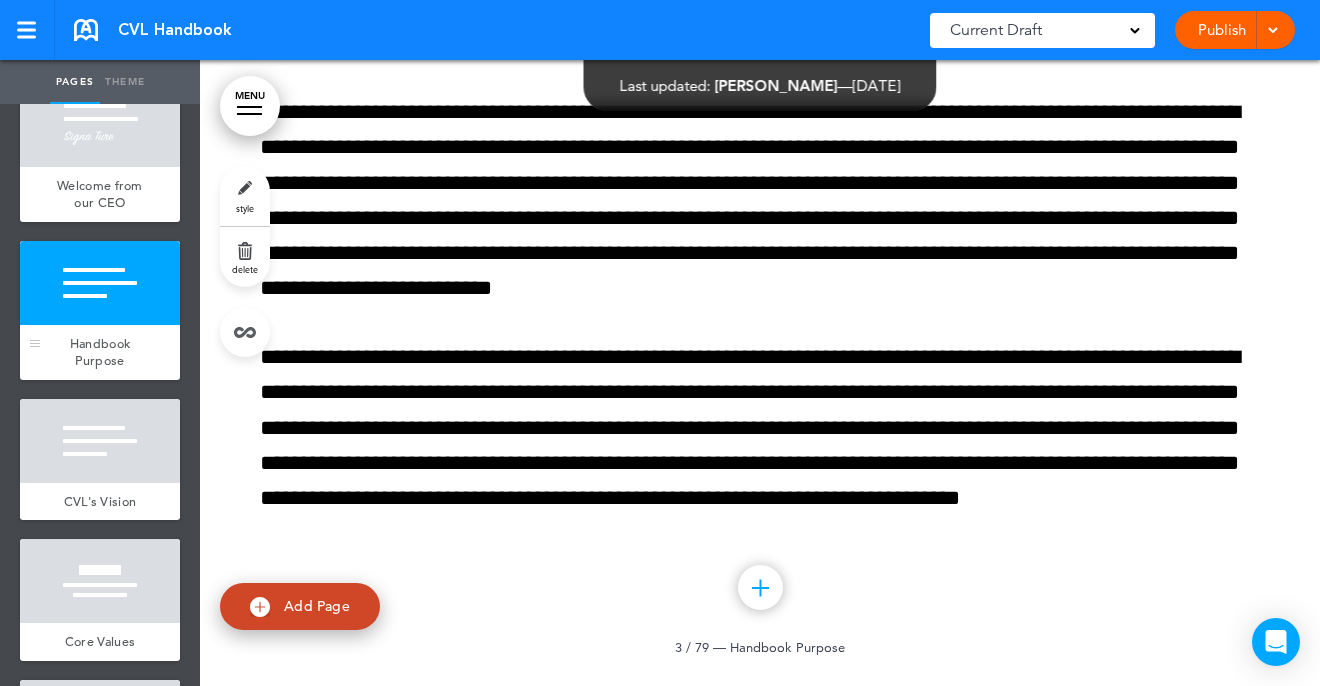 click on "Handbook Purpose" at bounding box center (100, 352) 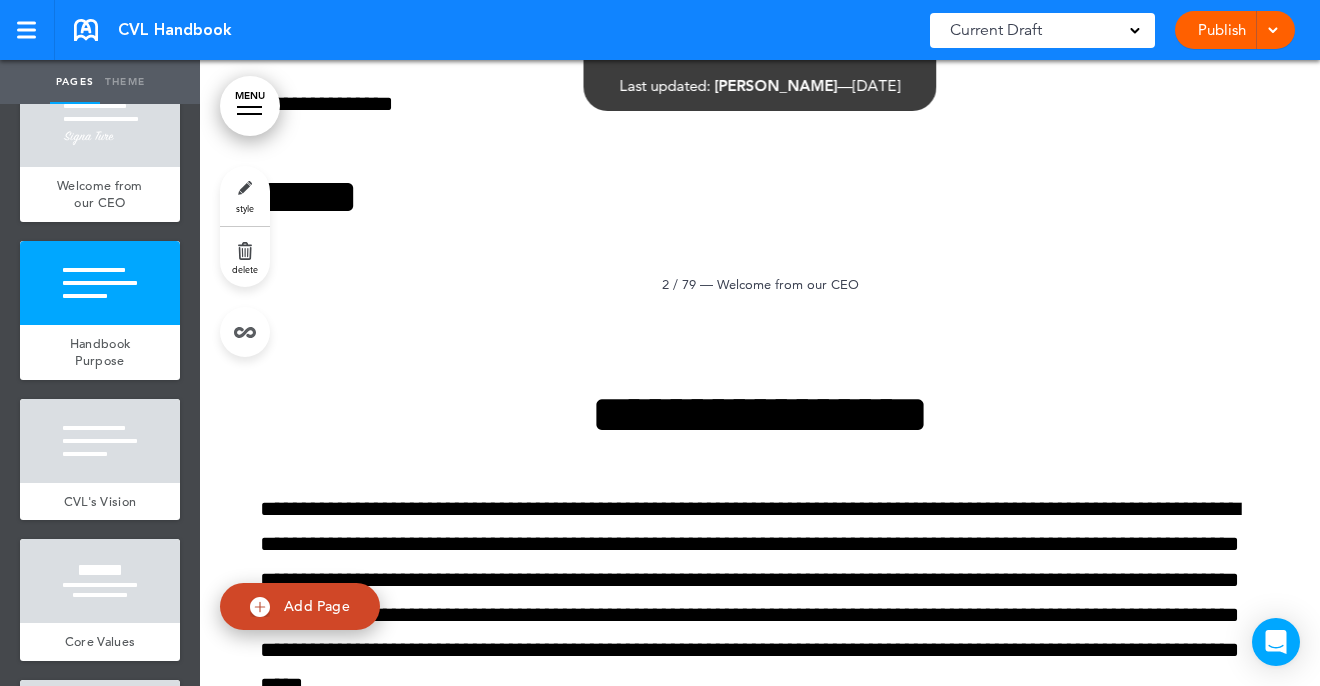scroll, scrollTop: 2171, scrollLeft: 0, axis: vertical 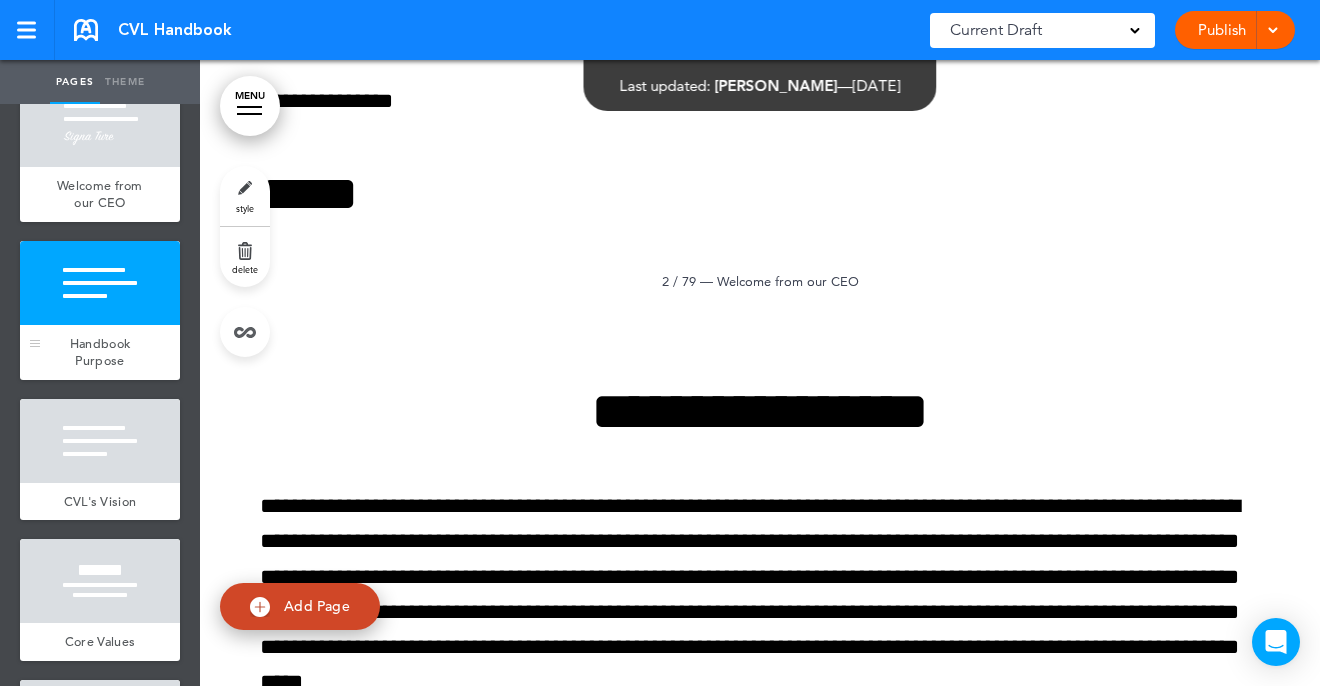 click on "Handbook Purpose" at bounding box center (100, 352) 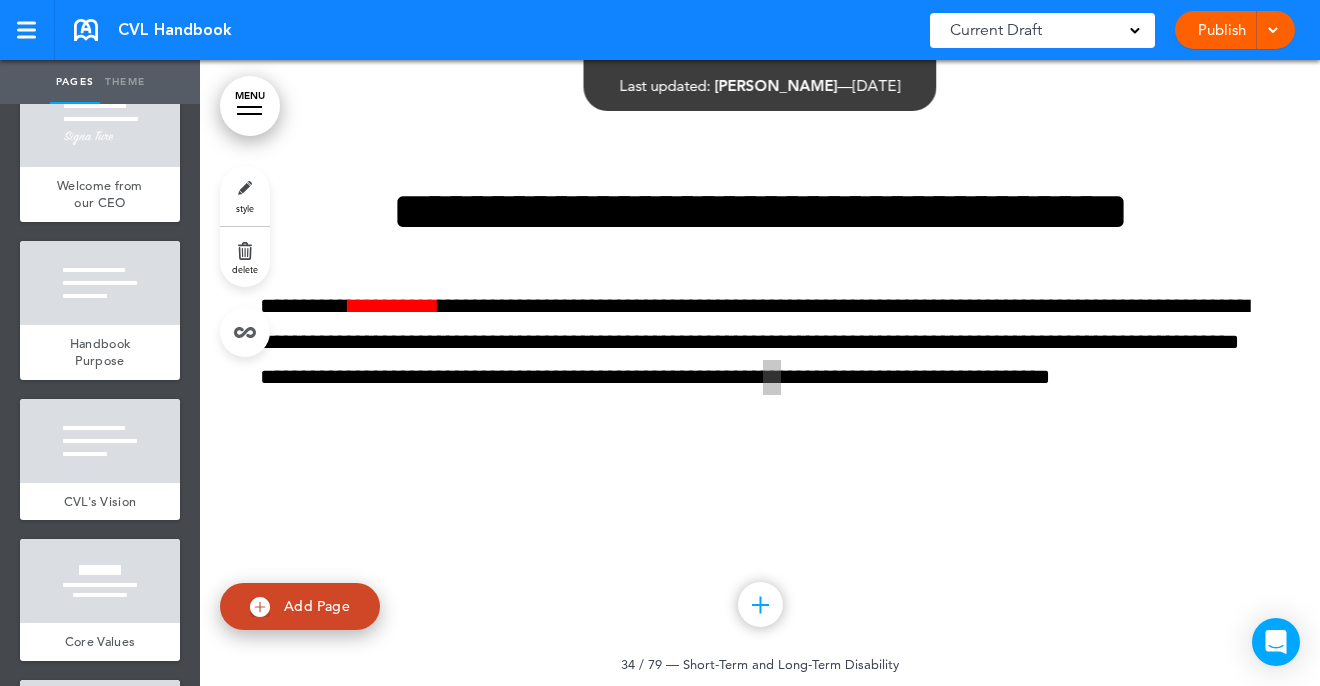 scroll, scrollTop: 36215, scrollLeft: 0, axis: vertical 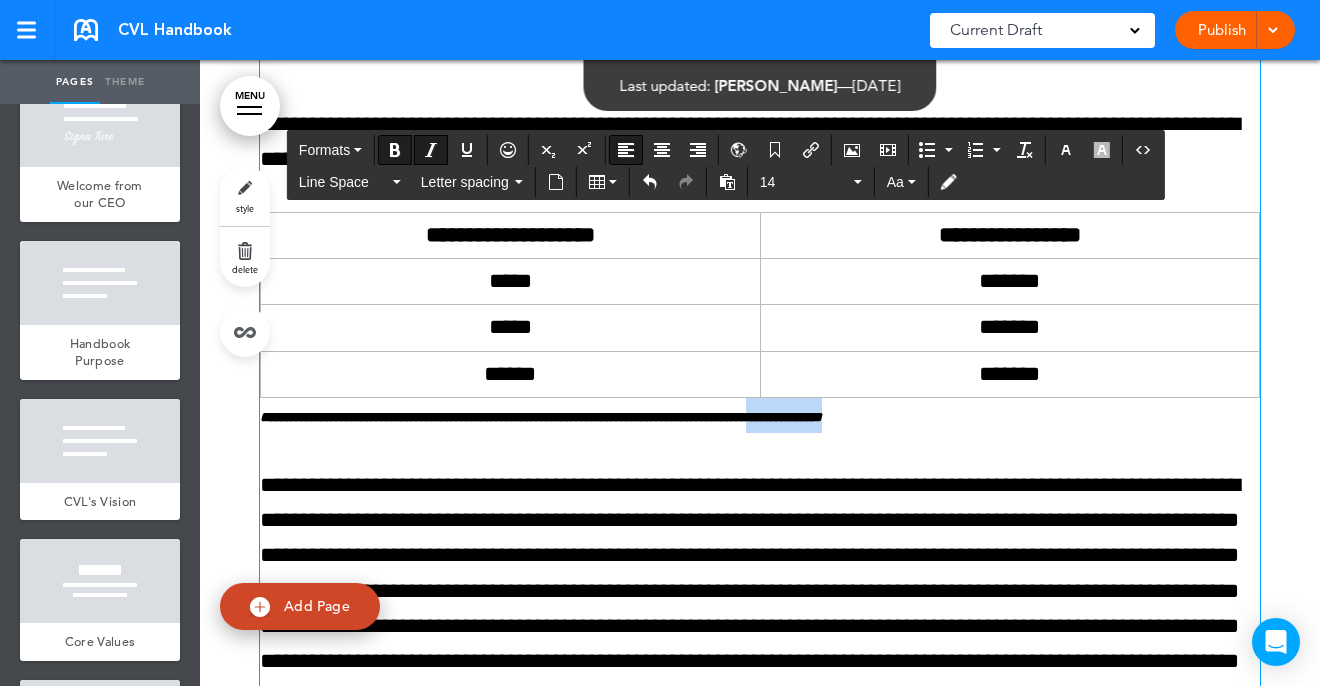 drag, startPoint x: 1022, startPoint y: 419, endPoint x: 907, endPoint y: 409, distance: 115.43397 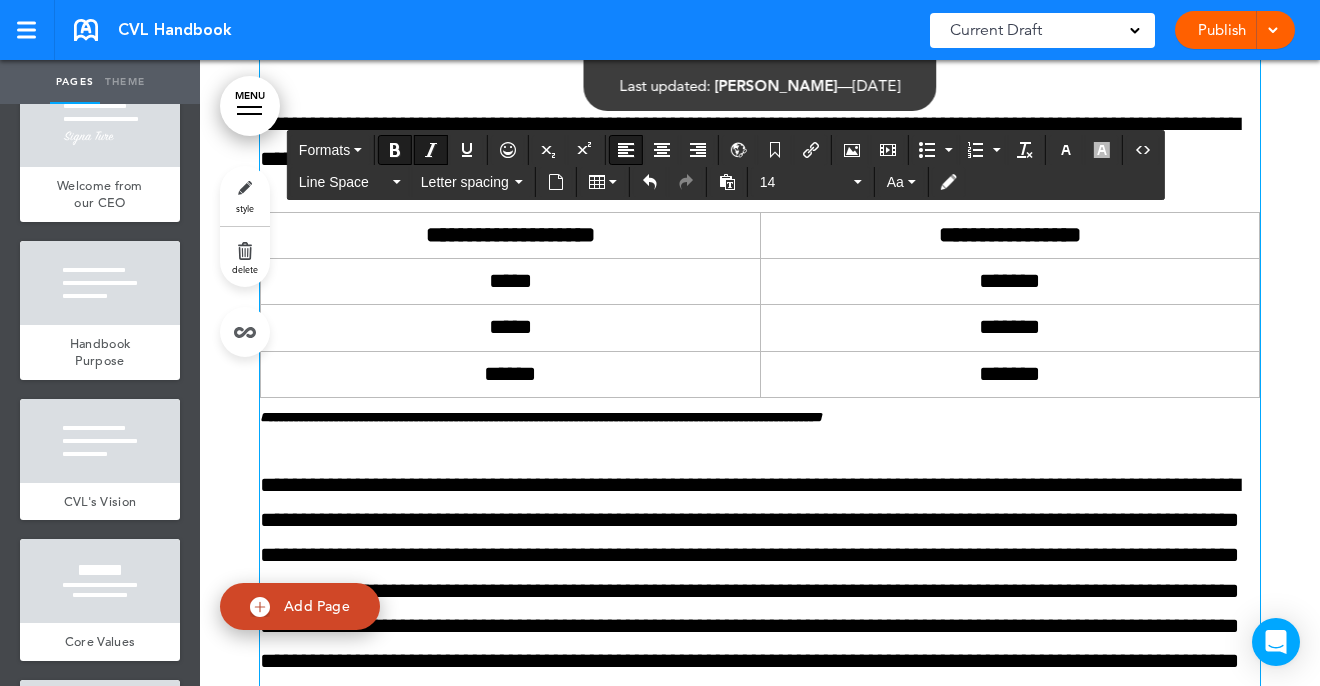 click on "**********" at bounding box center (541, 417) 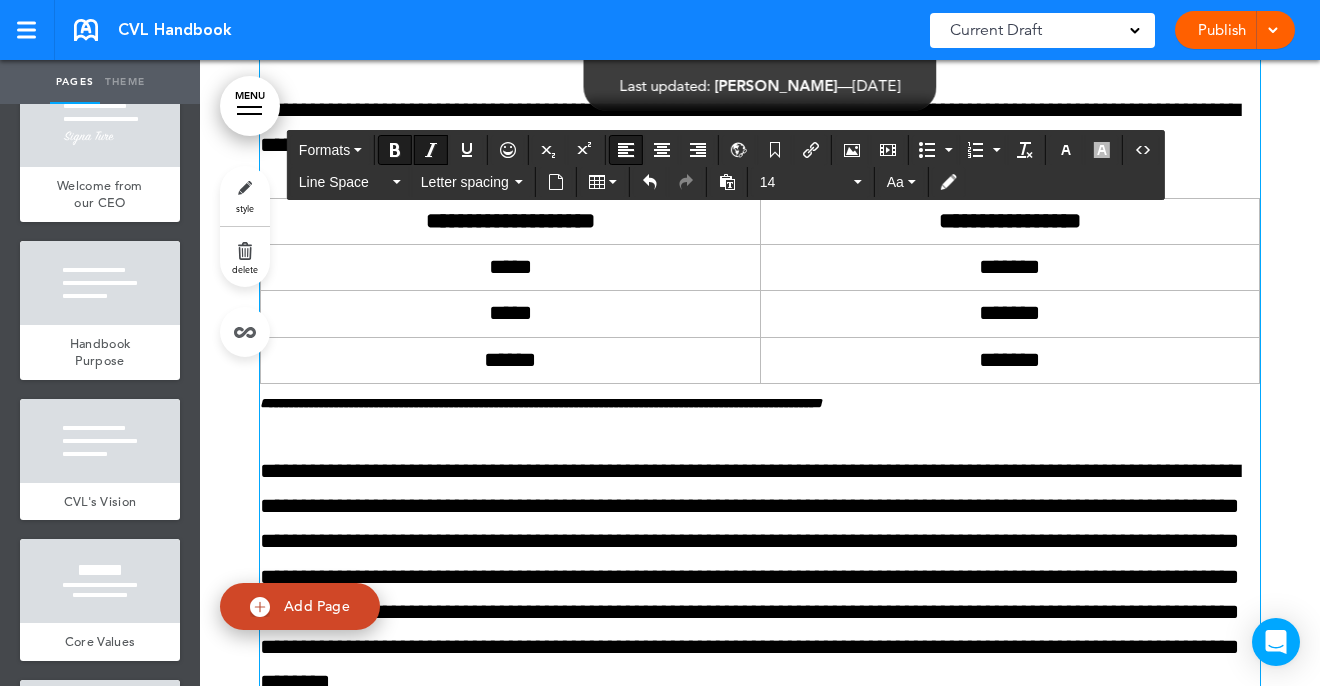 scroll, scrollTop: 36225, scrollLeft: 0, axis: vertical 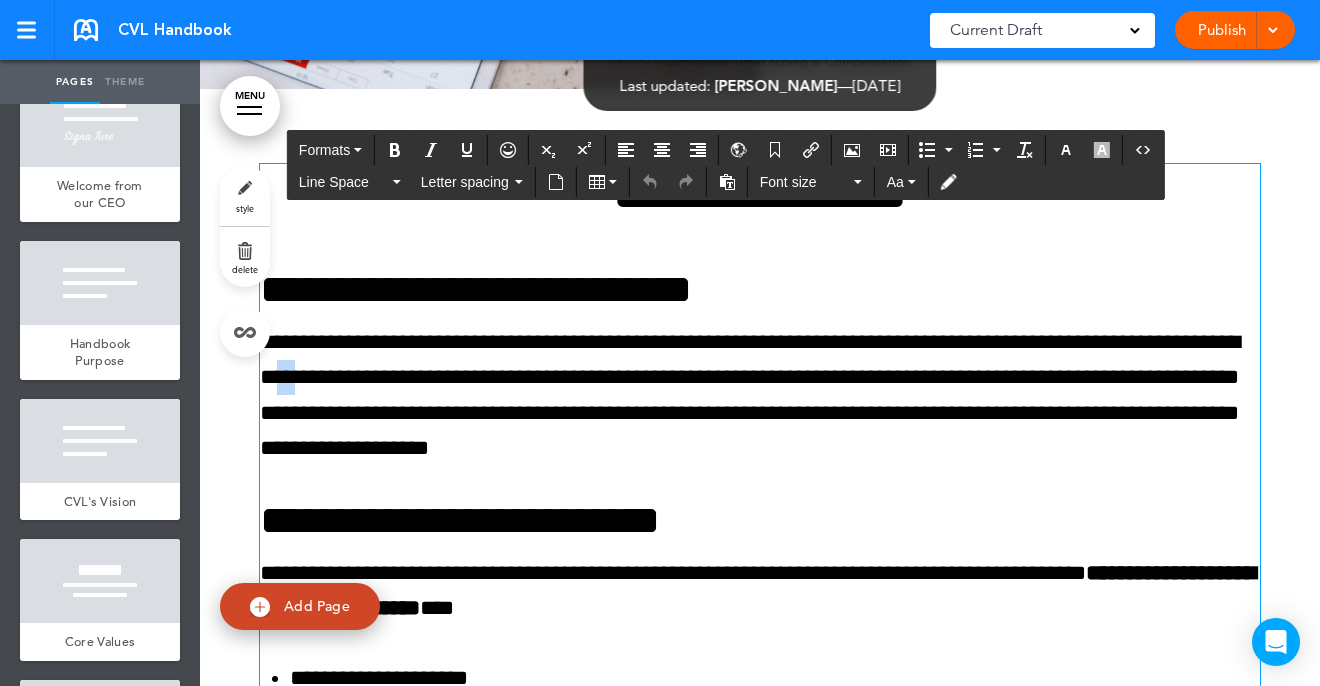 click on "**********" at bounding box center [760, 395] 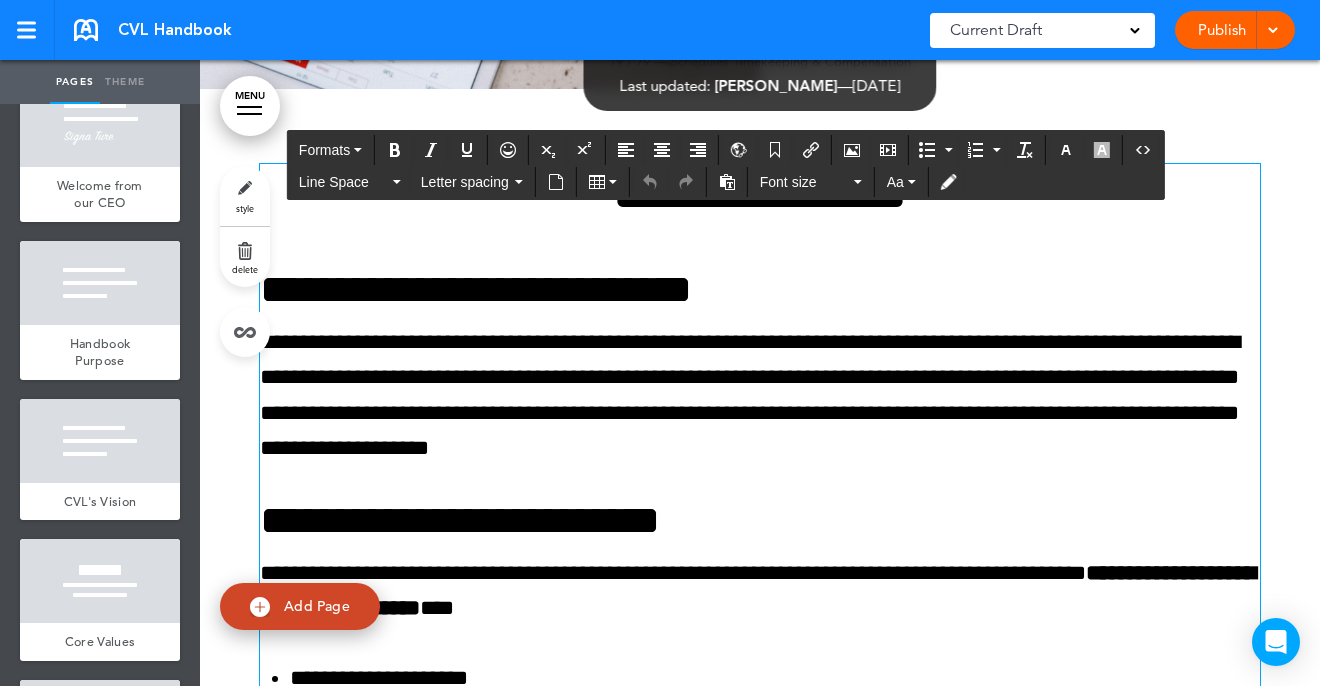 type 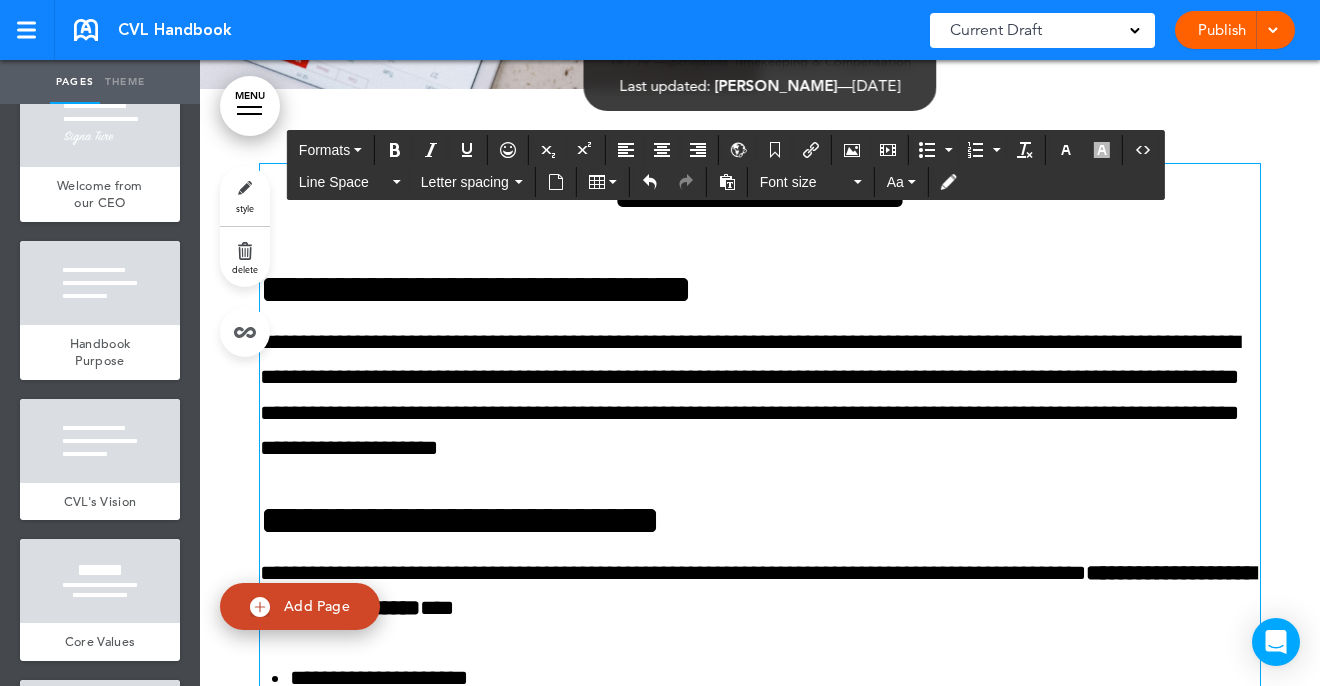 click on "**********" at bounding box center (760, 395) 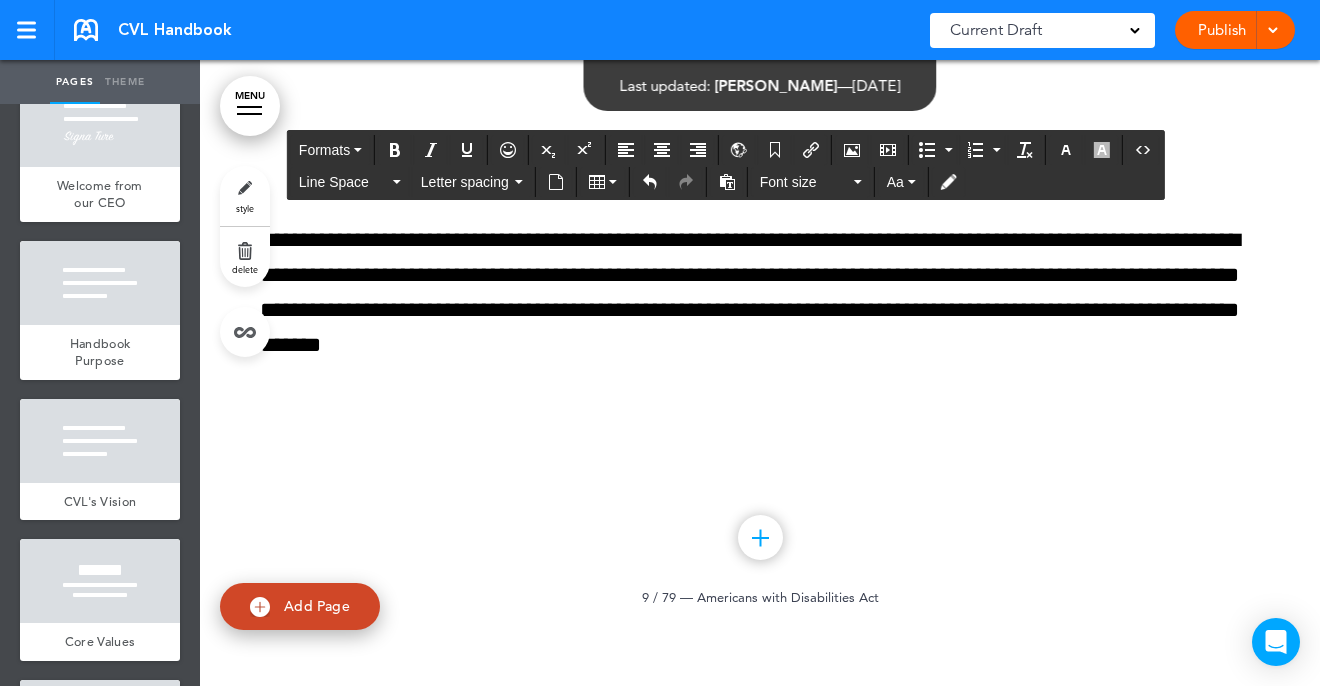 scroll, scrollTop: 7103, scrollLeft: 0, axis: vertical 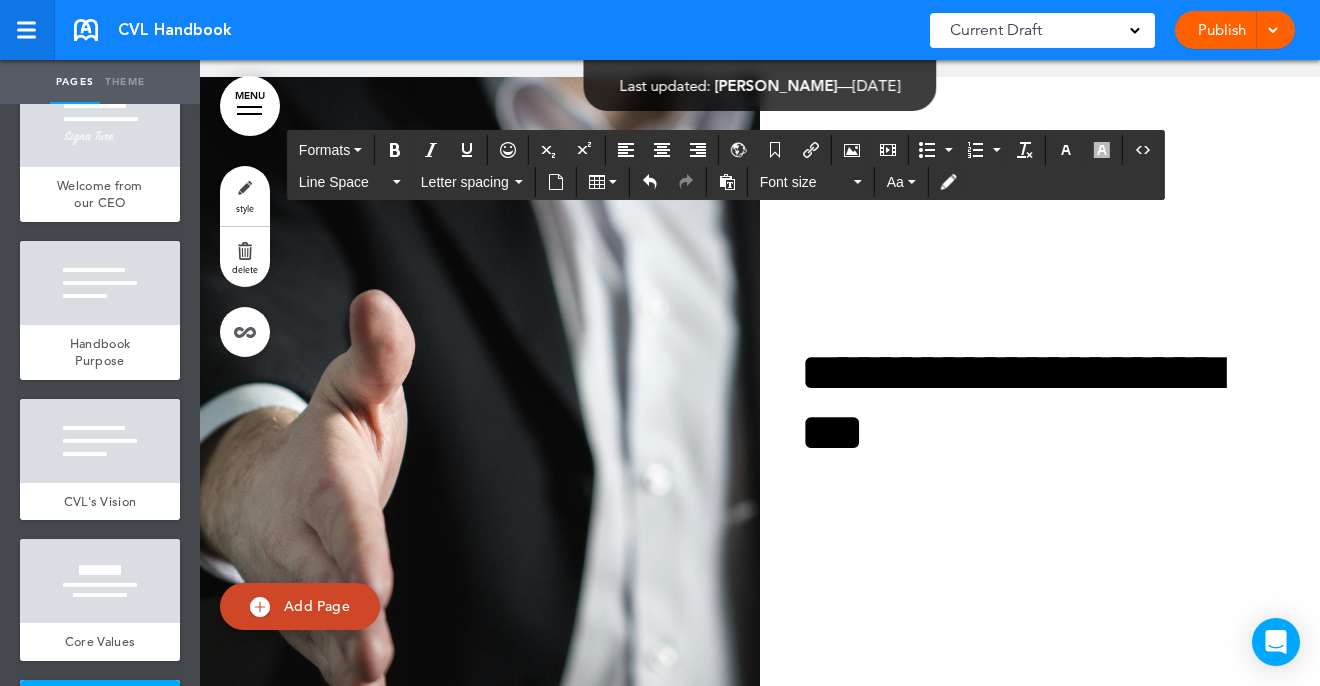 click at bounding box center (27, 30) 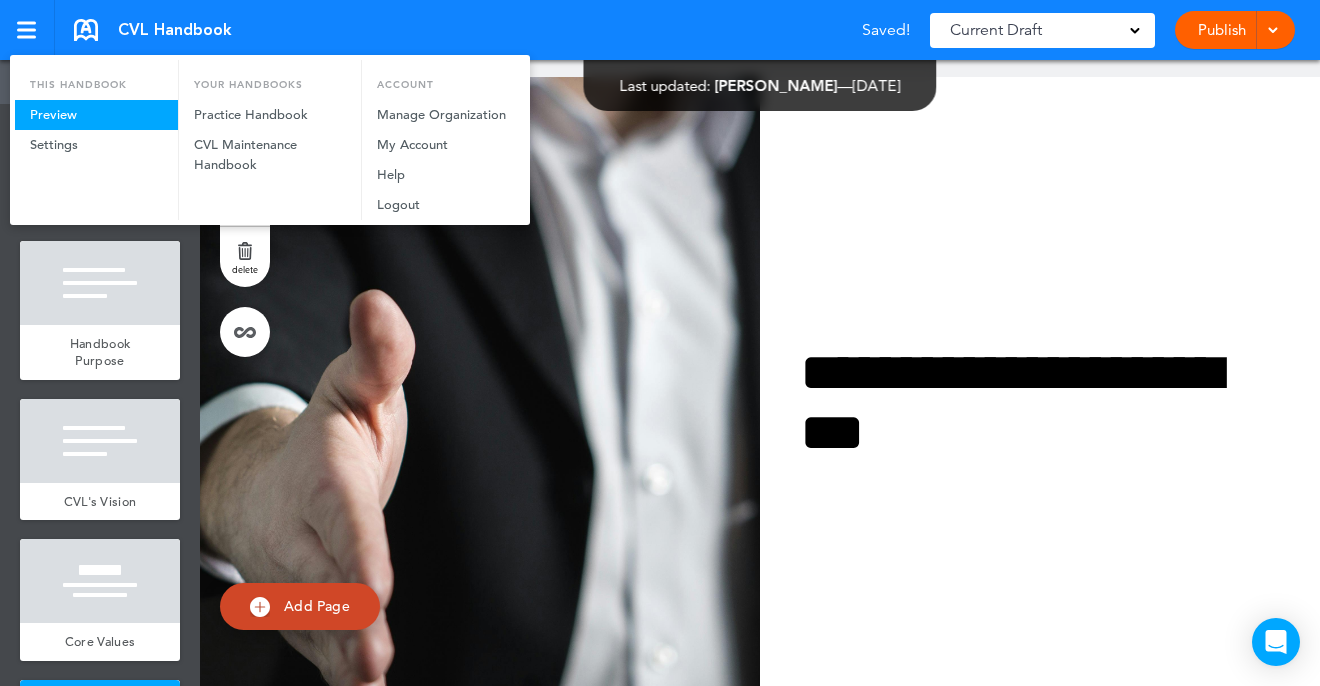 click on "Preview" at bounding box center (96, 115) 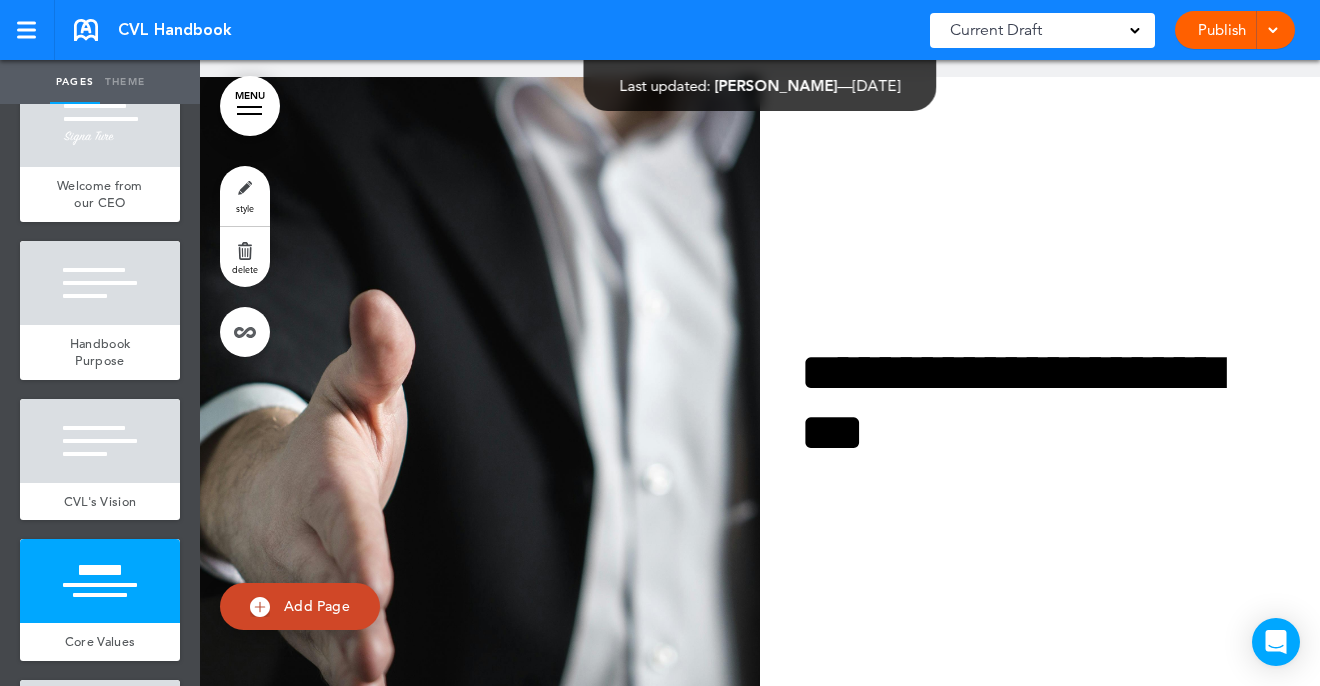 click on "MENU" at bounding box center (250, 106) 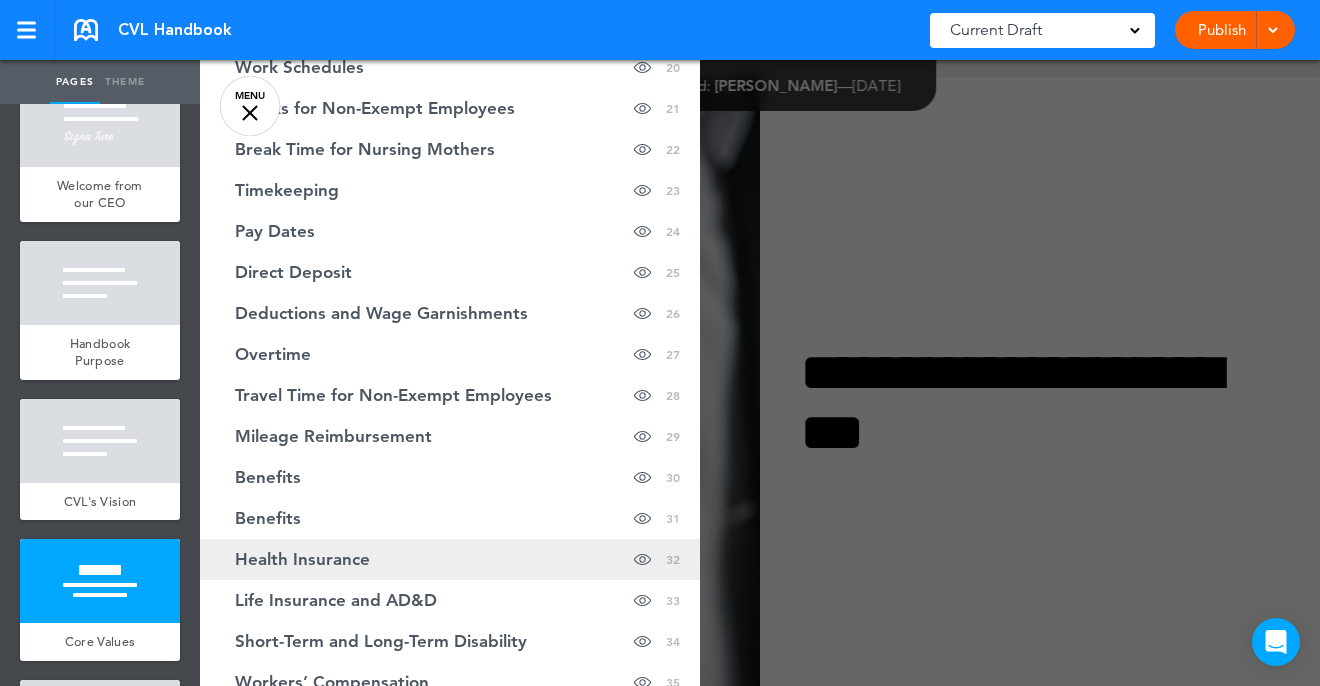 scroll, scrollTop: 908, scrollLeft: 0, axis: vertical 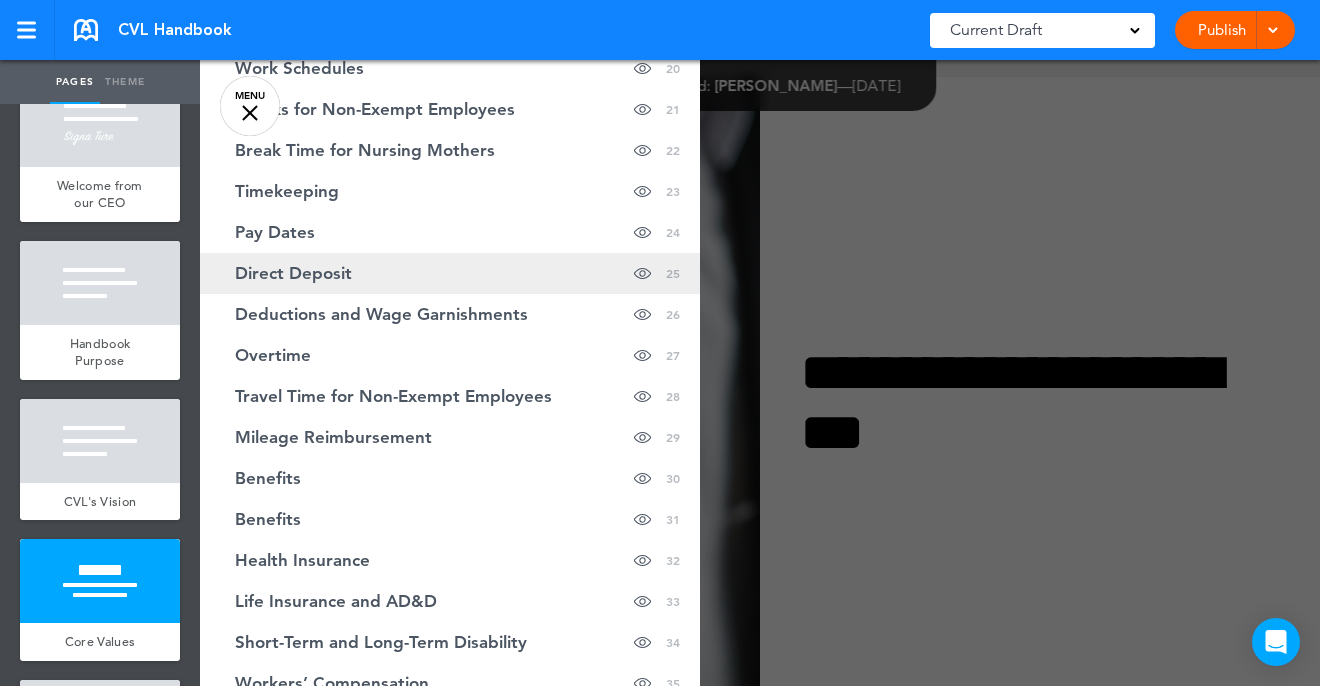 click on "Direct Deposit
Hide page in   table of contents
25" at bounding box center (450, 273) 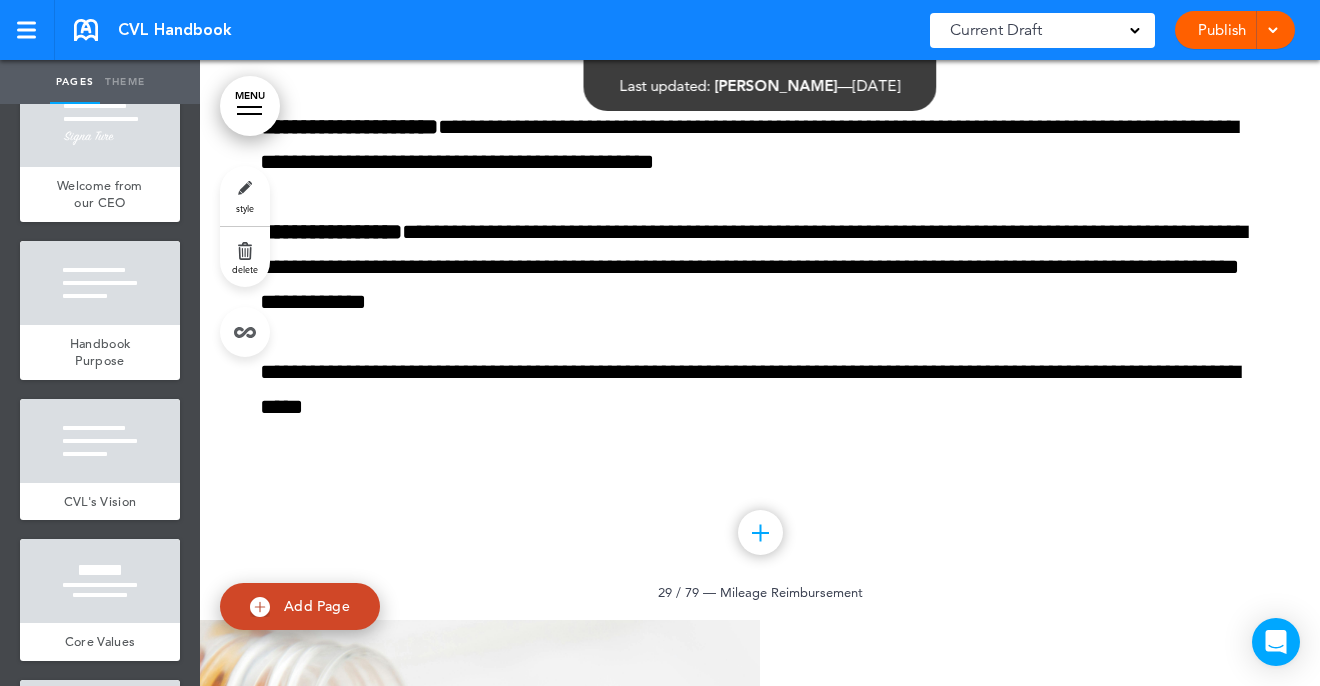 scroll, scrollTop: 21664, scrollLeft: 0, axis: vertical 